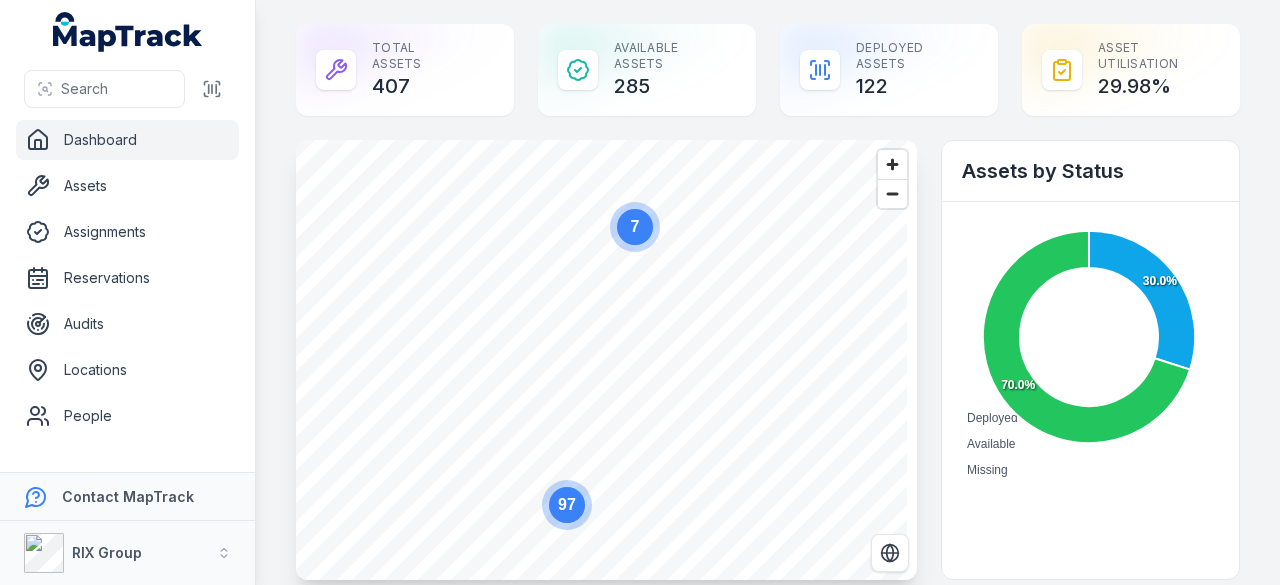 scroll, scrollTop: 0, scrollLeft: 0, axis: both 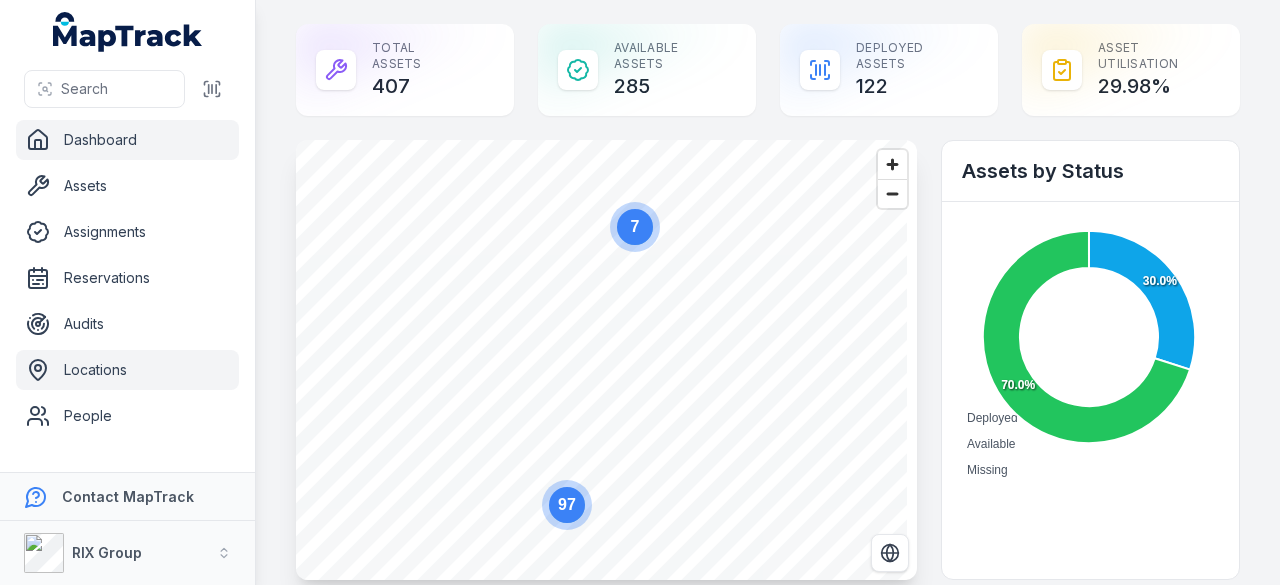click on "Locations" at bounding box center [127, 370] 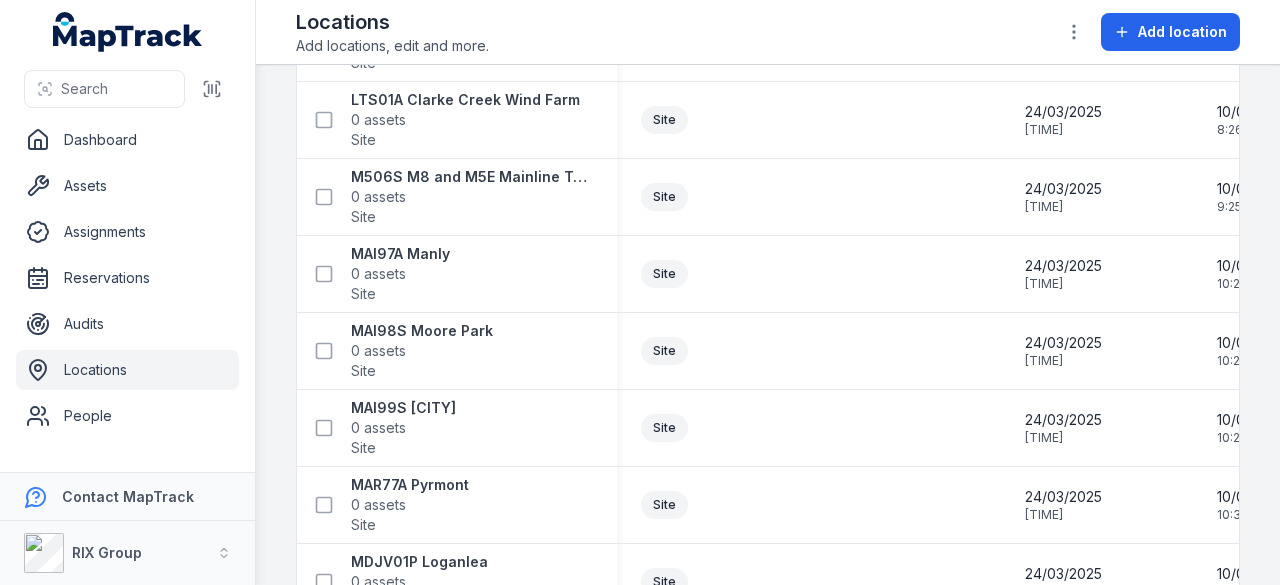 scroll, scrollTop: 12105, scrollLeft: 0, axis: vertical 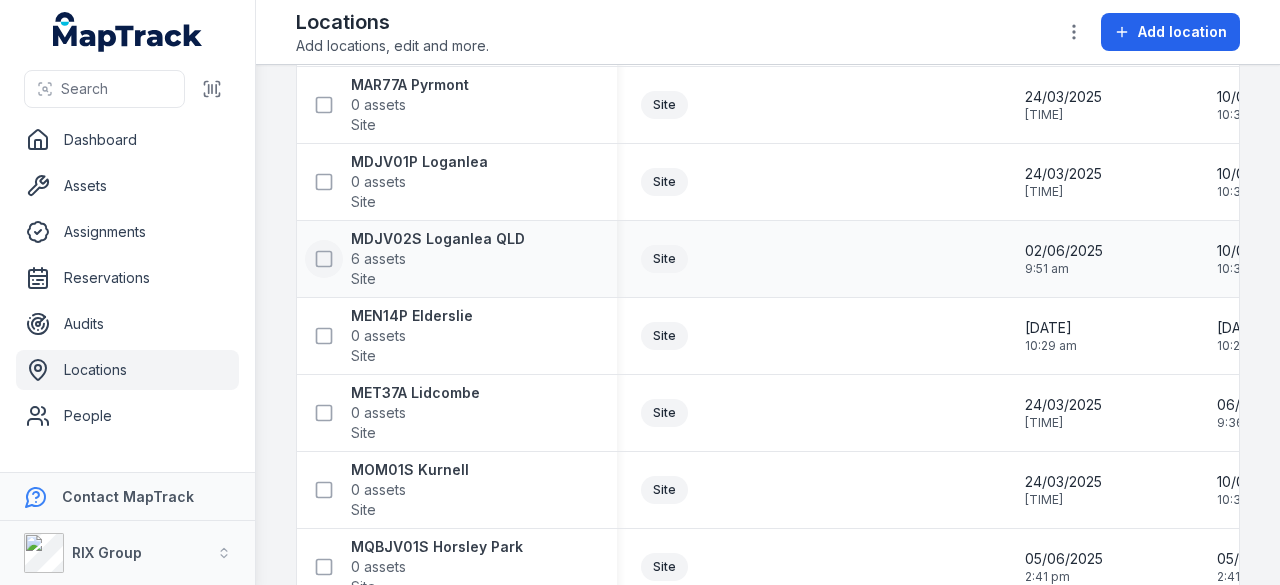 click 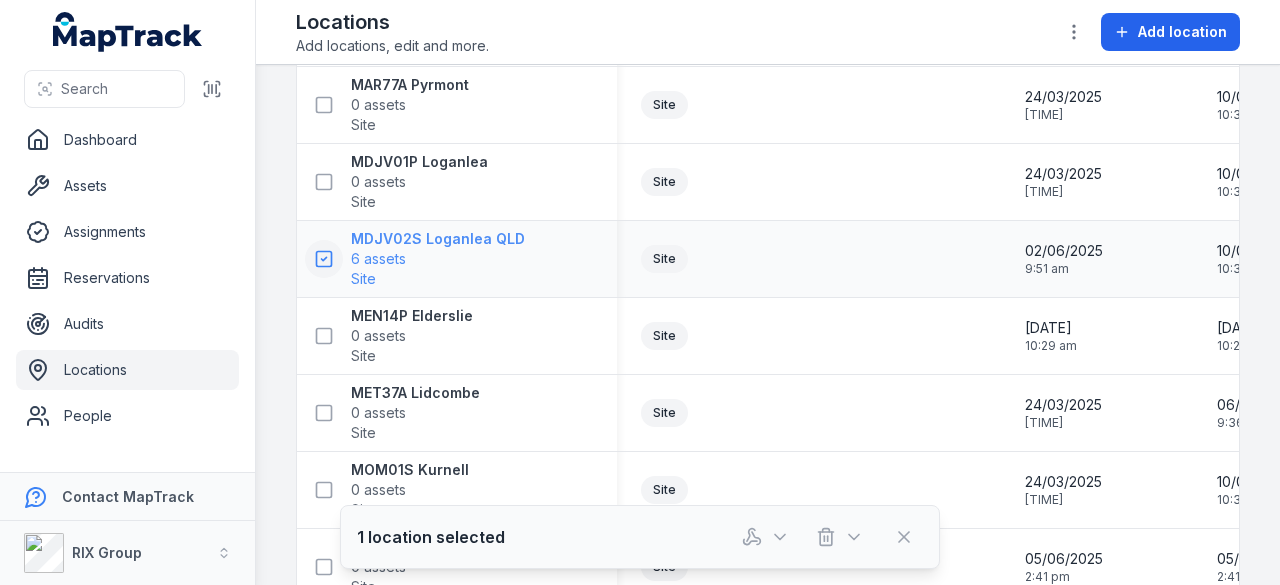click on "MDJV02S Loganlea QLD" at bounding box center (438, 239) 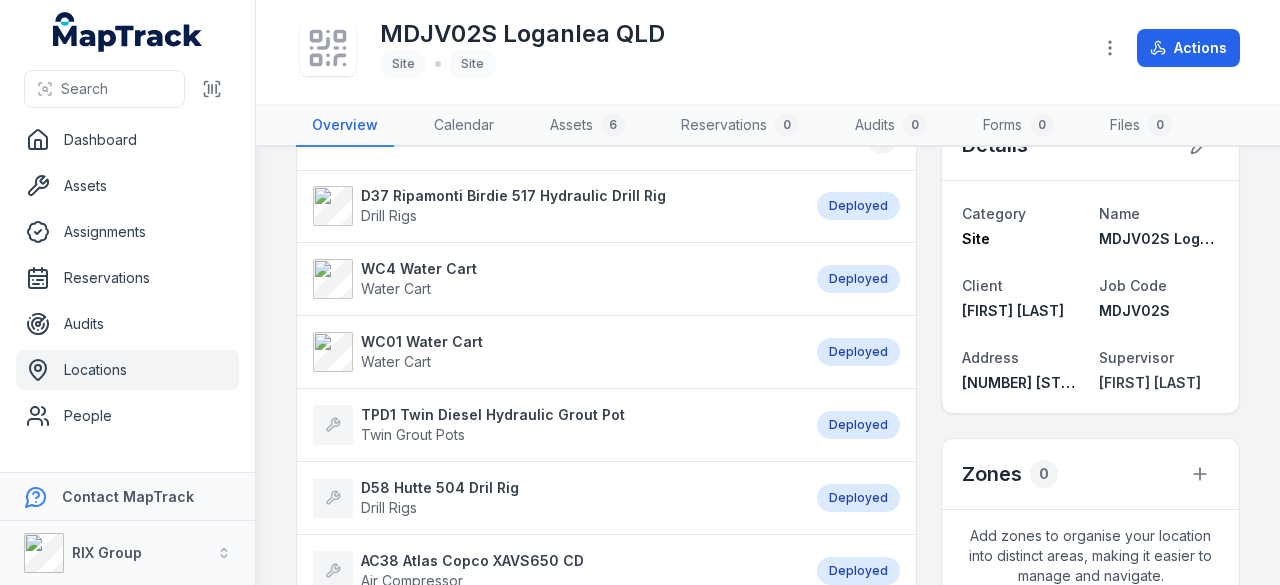scroll, scrollTop: 0, scrollLeft: 0, axis: both 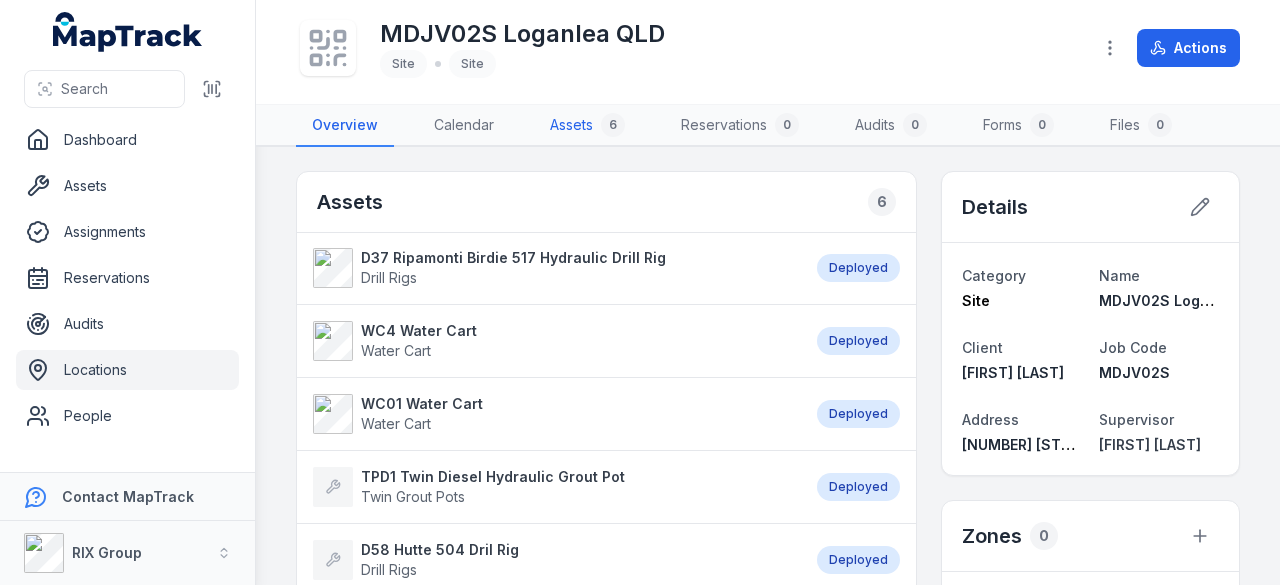 click on "Assets 6" at bounding box center (587, 126) 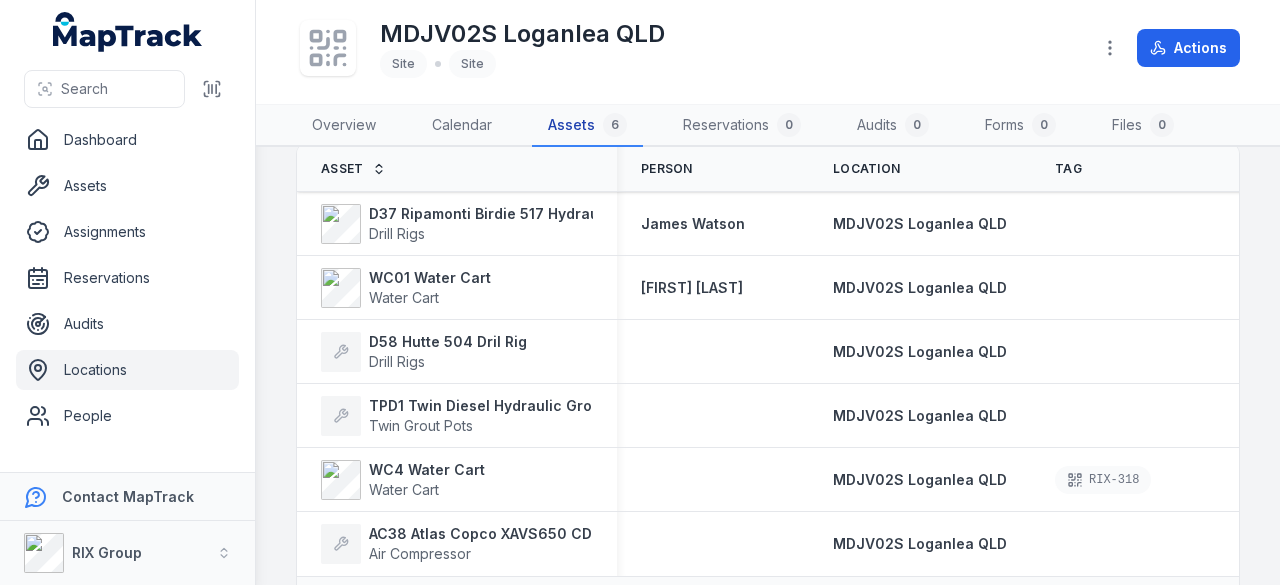 scroll, scrollTop: 142, scrollLeft: 0, axis: vertical 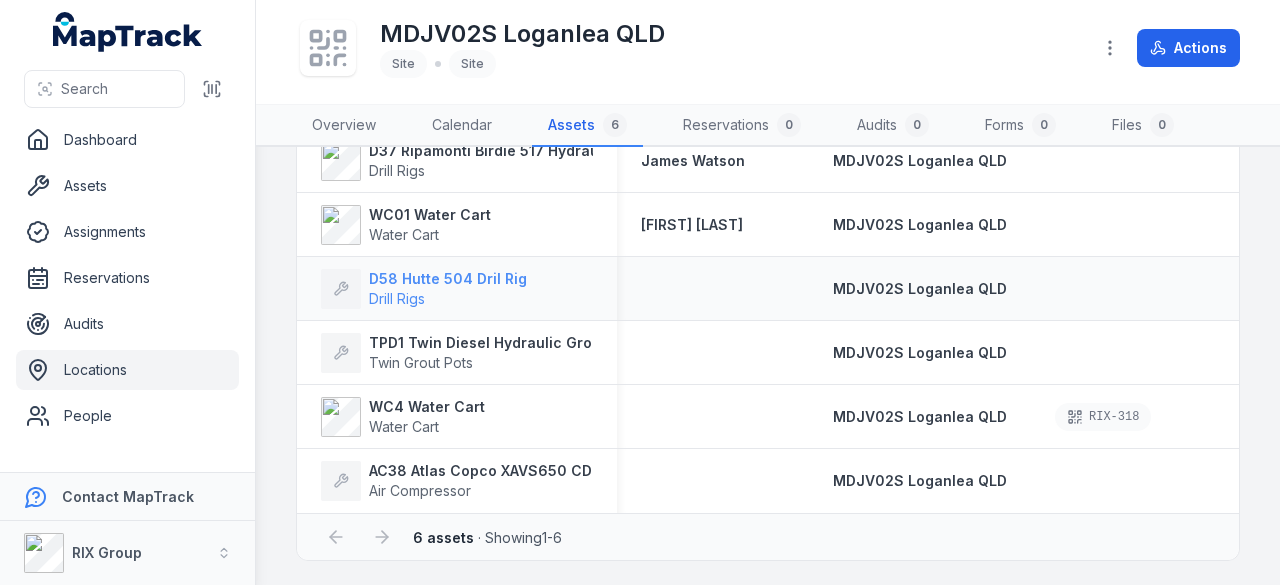 click on "D58 Hutte 504 Dril Rig" at bounding box center [448, 279] 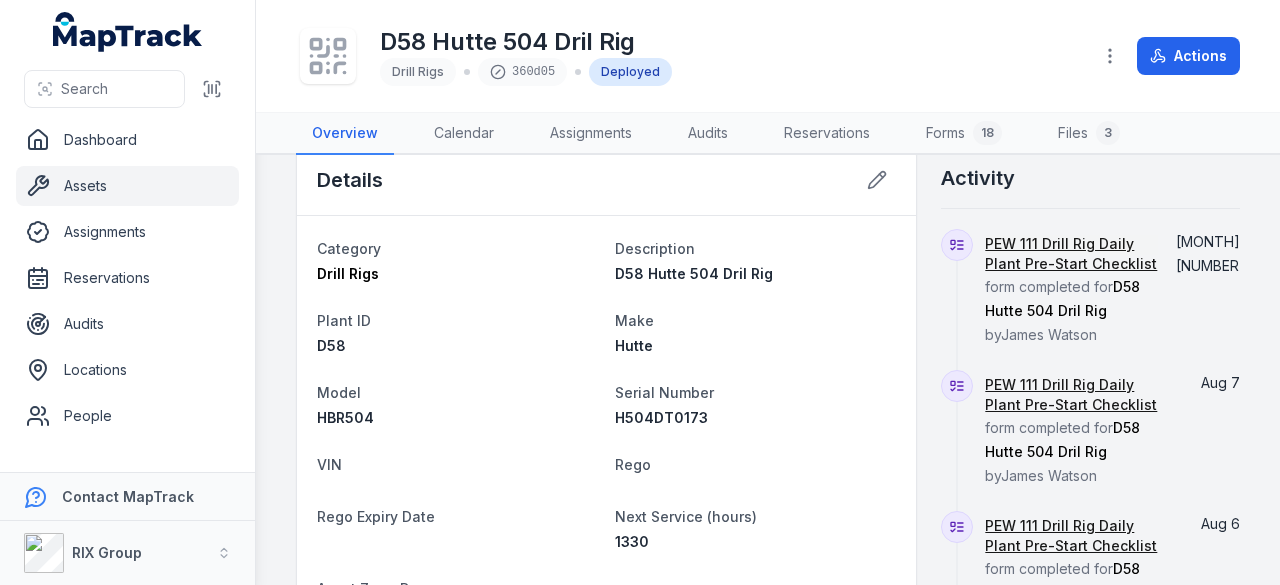 scroll, scrollTop: 0, scrollLeft: 0, axis: both 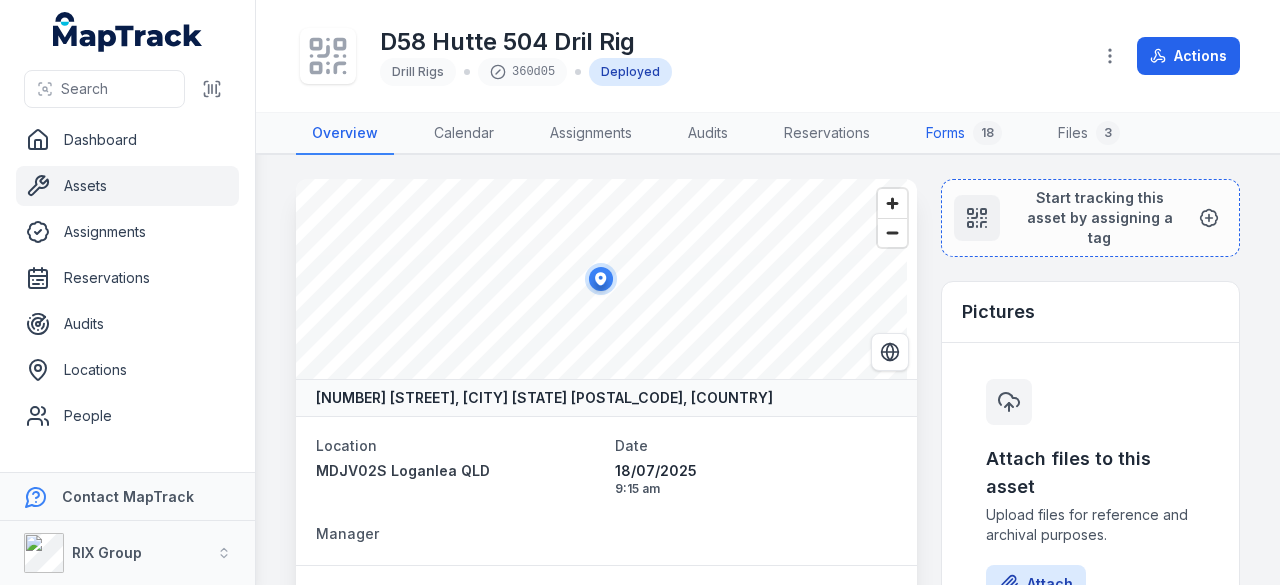 click on "18" at bounding box center [987, 133] 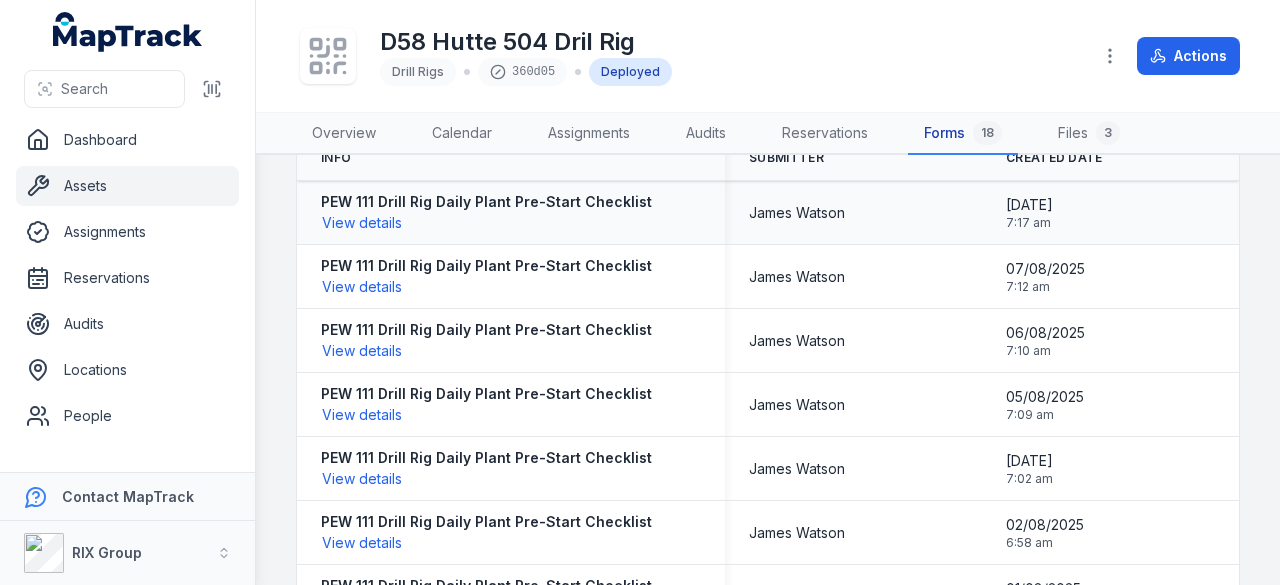 scroll, scrollTop: 0, scrollLeft: 0, axis: both 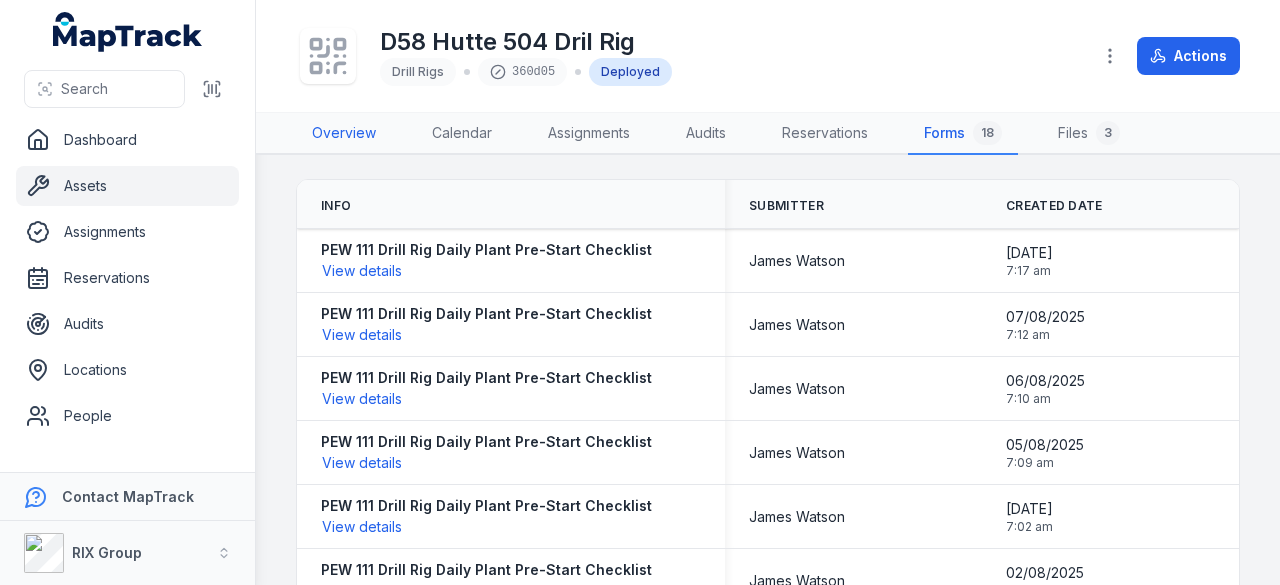 click on "Overview" at bounding box center [344, 134] 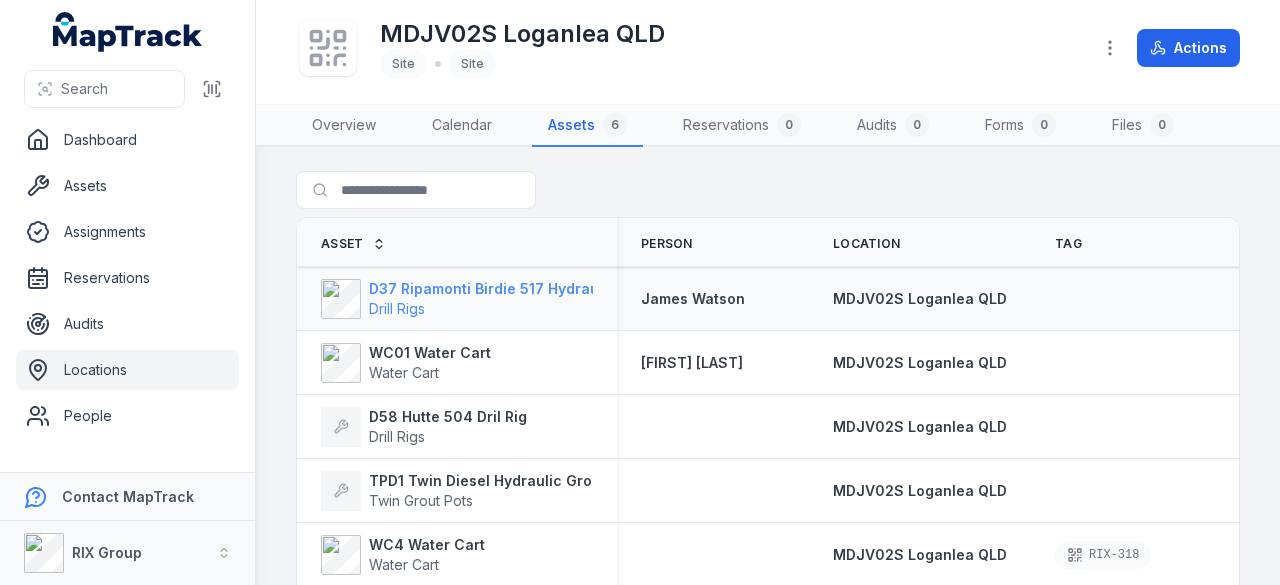 click on "D37 Ripamonti Birdie 517 Hydraulic Drill Rig" at bounding box center (521, 289) 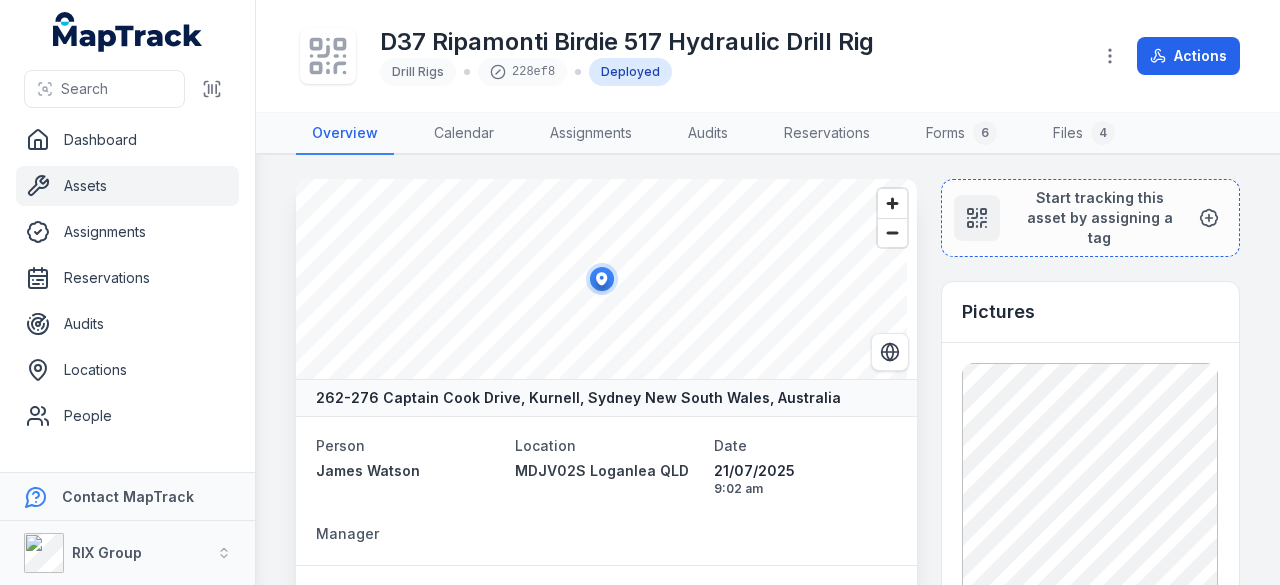 scroll, scrollTop: 0, scrollLeft: 0, axis: both 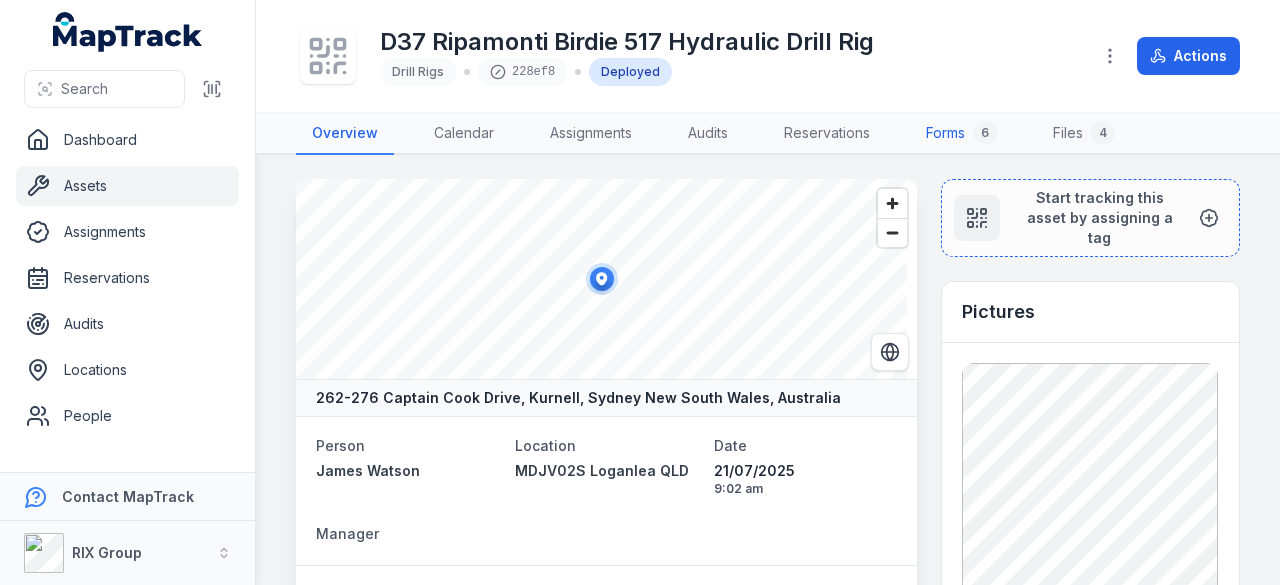 click on "Forms 6" at bounding box center (961, 134) 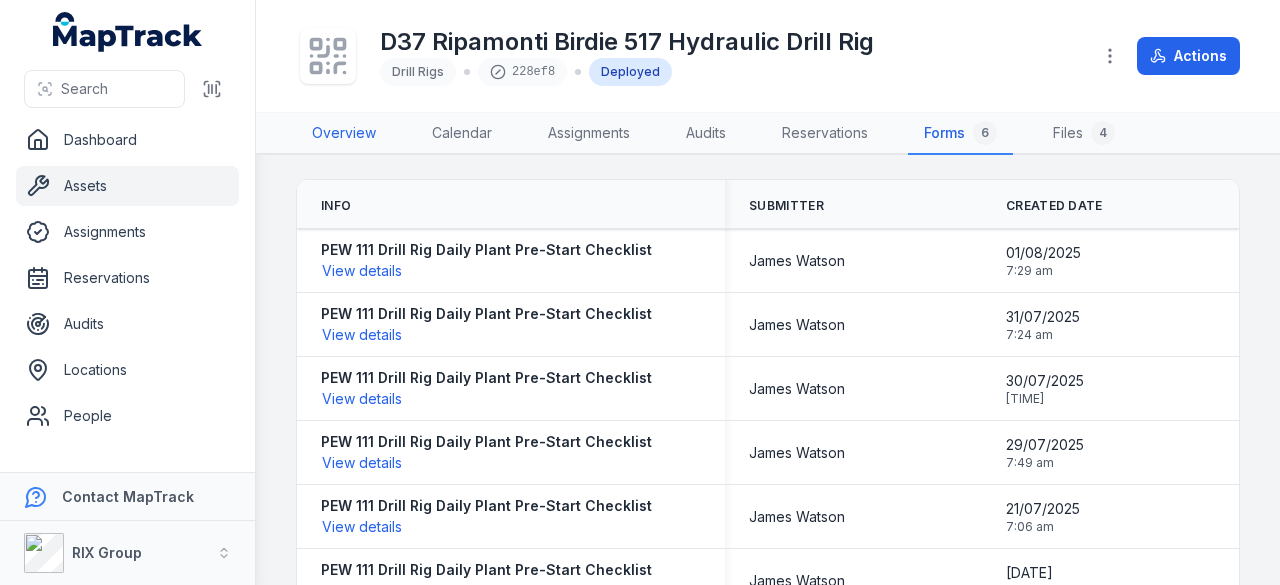click on "Overview" at bounding box center [344, 134] 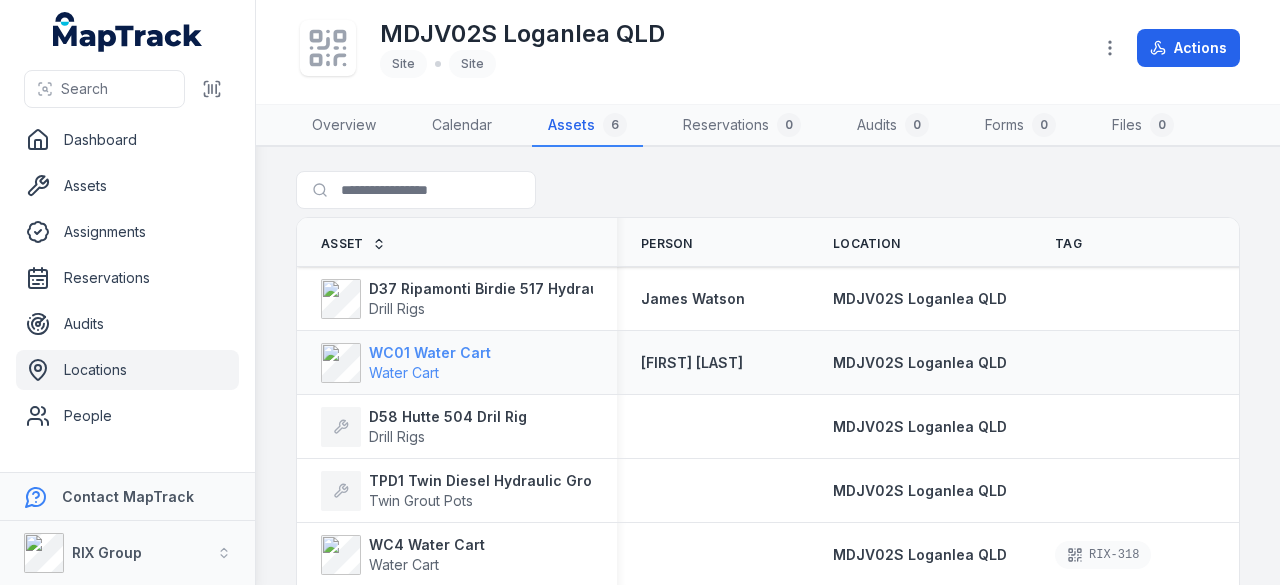 click on "Water Cart" at bounding box center (430, 373) 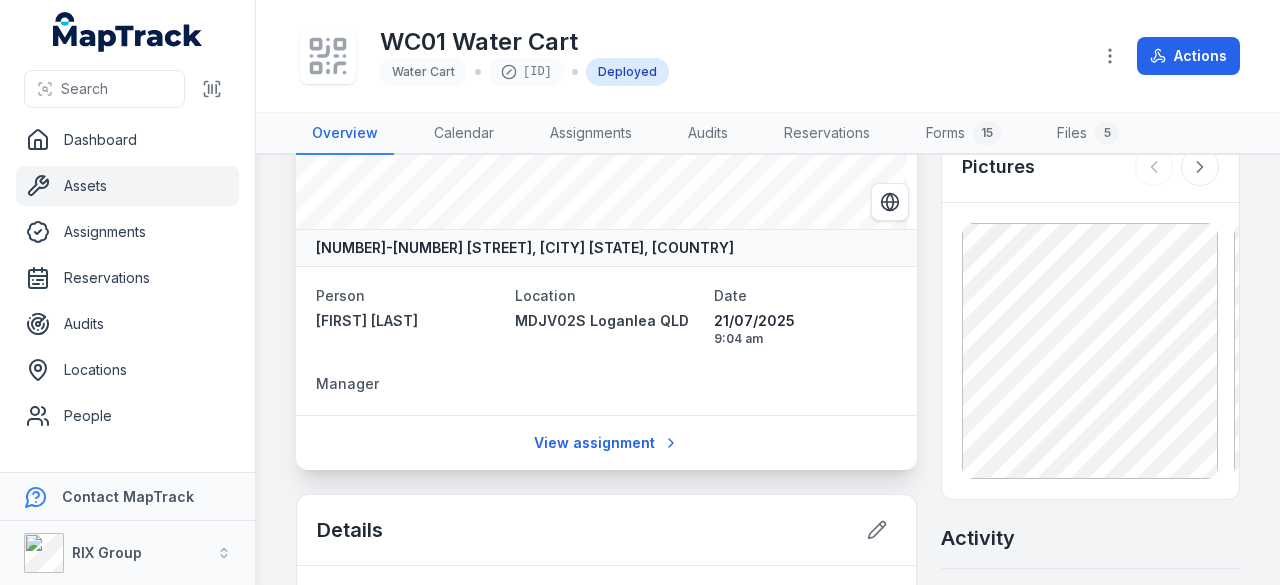 scroll, scrollTop: 300, scrollLeft: 0, axis: vertical 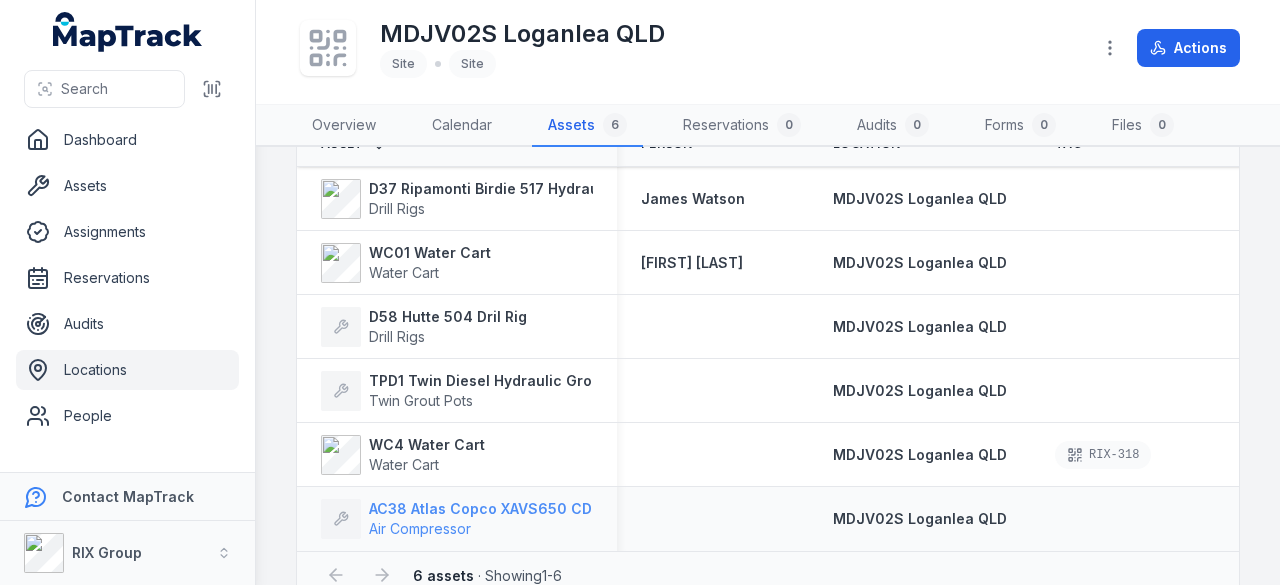 click on "AC38 Atlas Copco XAVS650 CD" at bounding box center [480, 509] 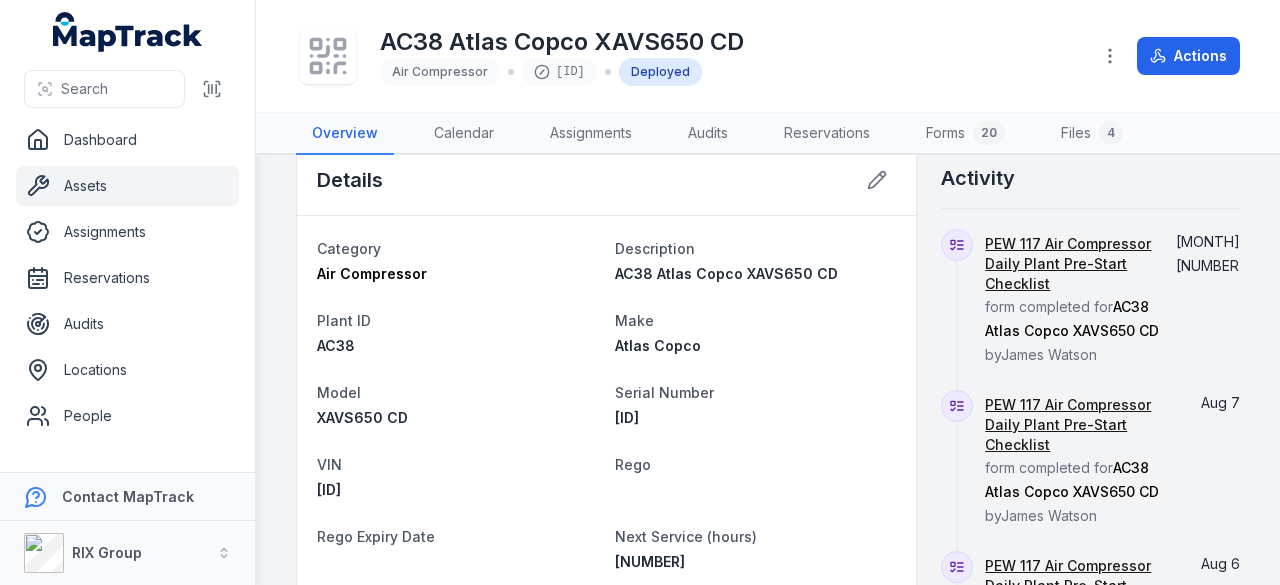 scroll, scrollTop: 0, scrollLeft: 0, axis: both 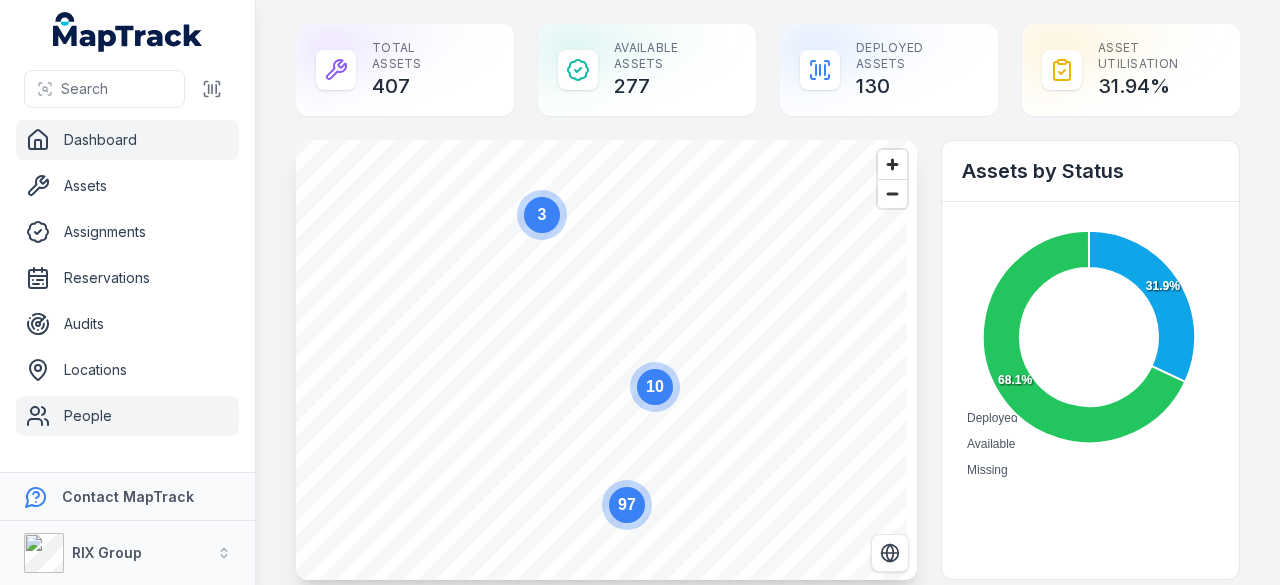click on "People" at bounding box center (127, 416) 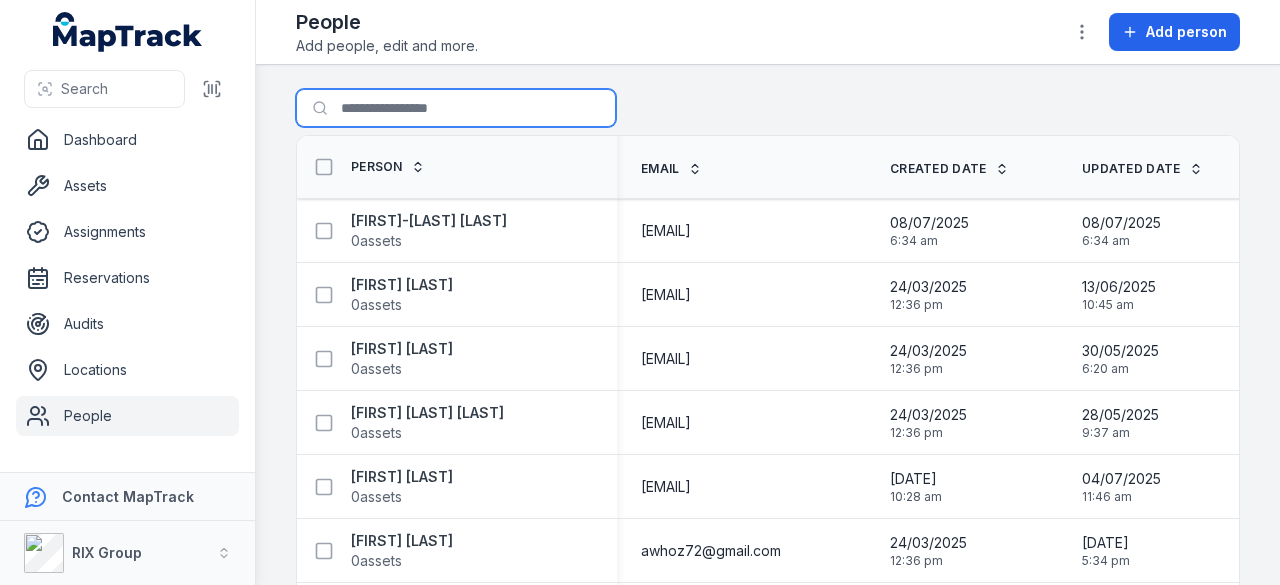 click on "Search for  people" at bounding box center (456, 108) 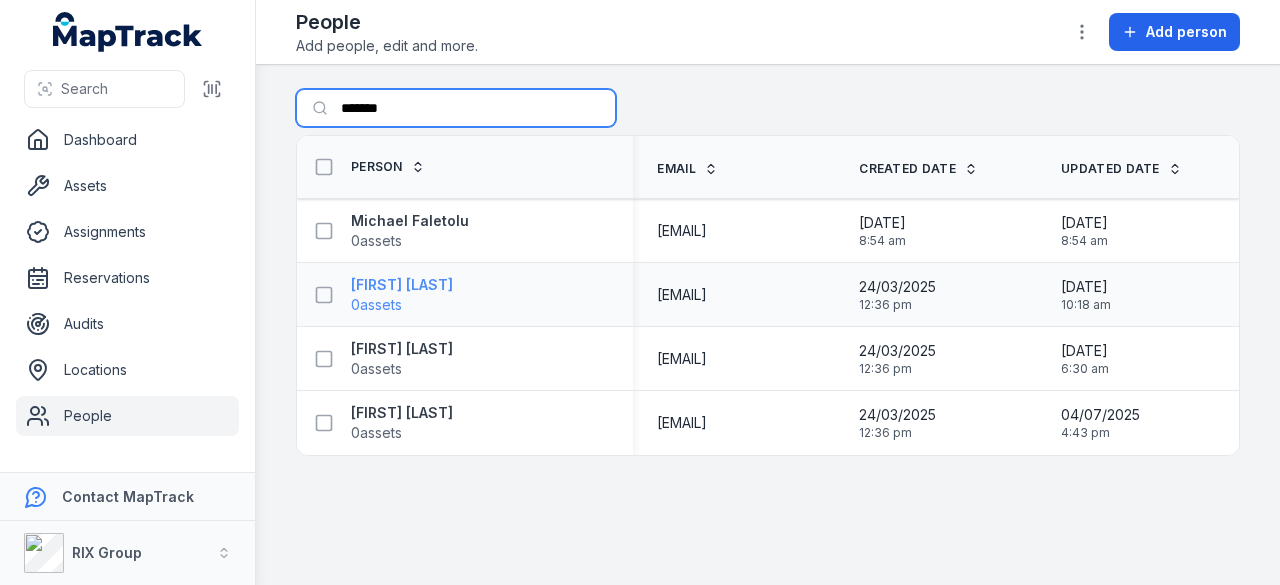 type on "*******" 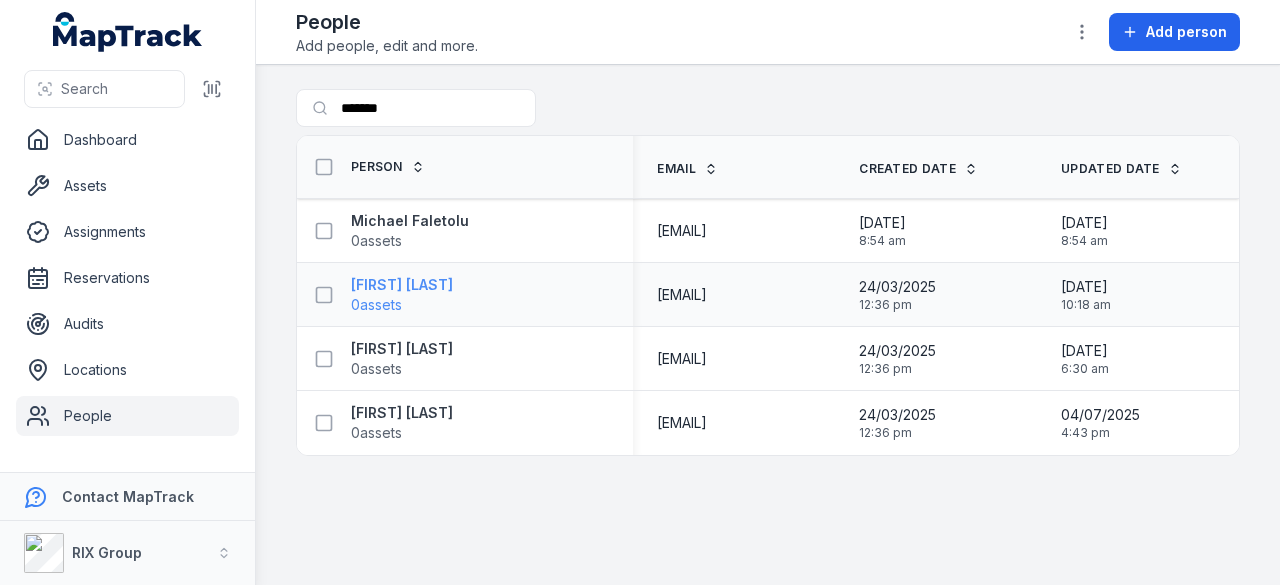 click on "[FIRST] [LAST]" at bounding box center [402, 285] 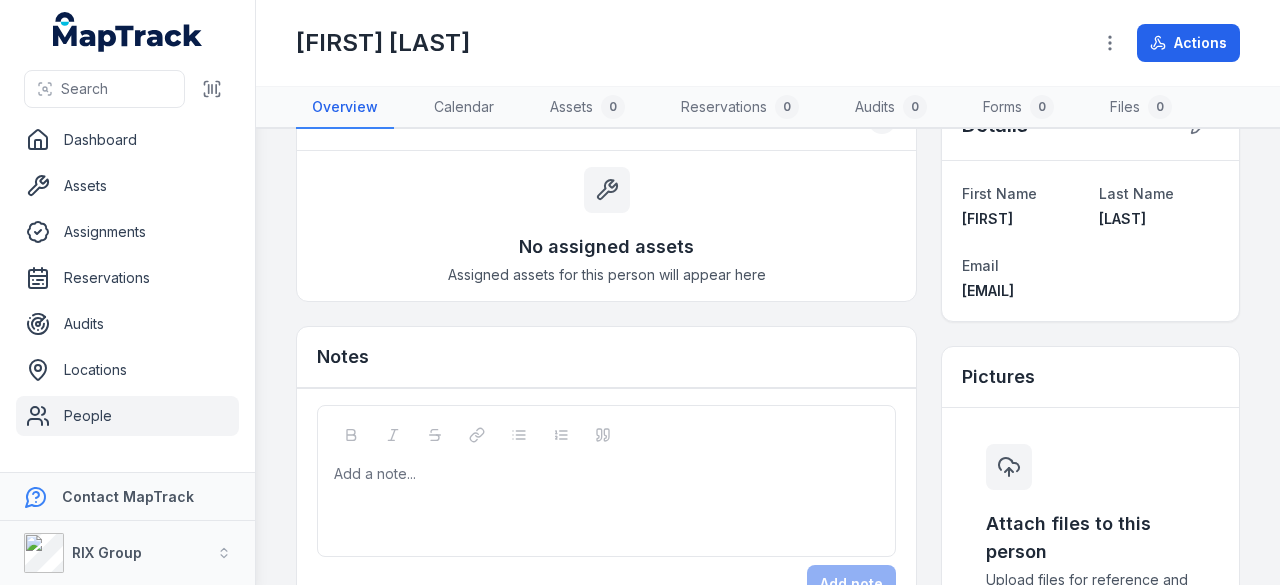 scroll, scrollTop: 0, scrollLeft: 0, axis: both 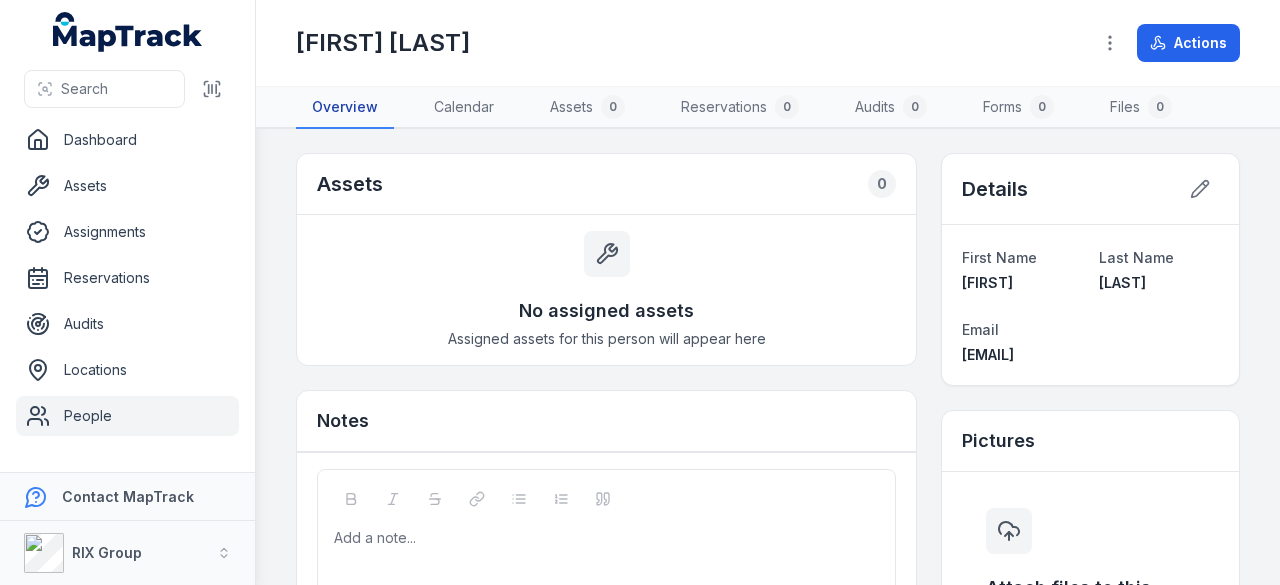 click on "Overview" at bounding box center [345, 108] 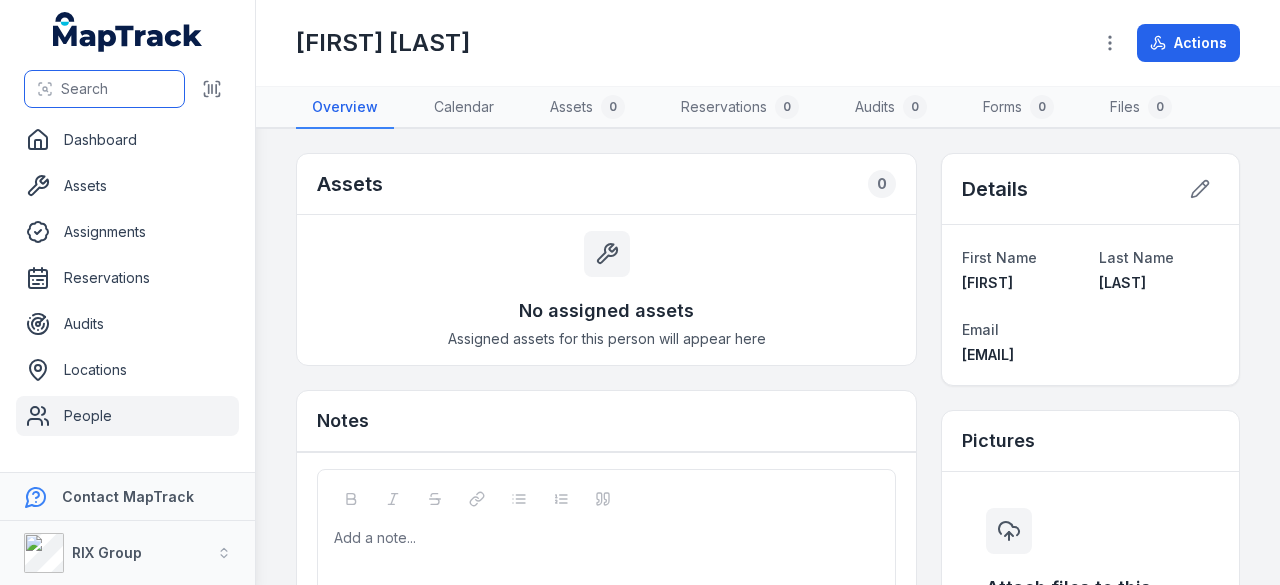 click on "Search" at bounding box center [104, 89] 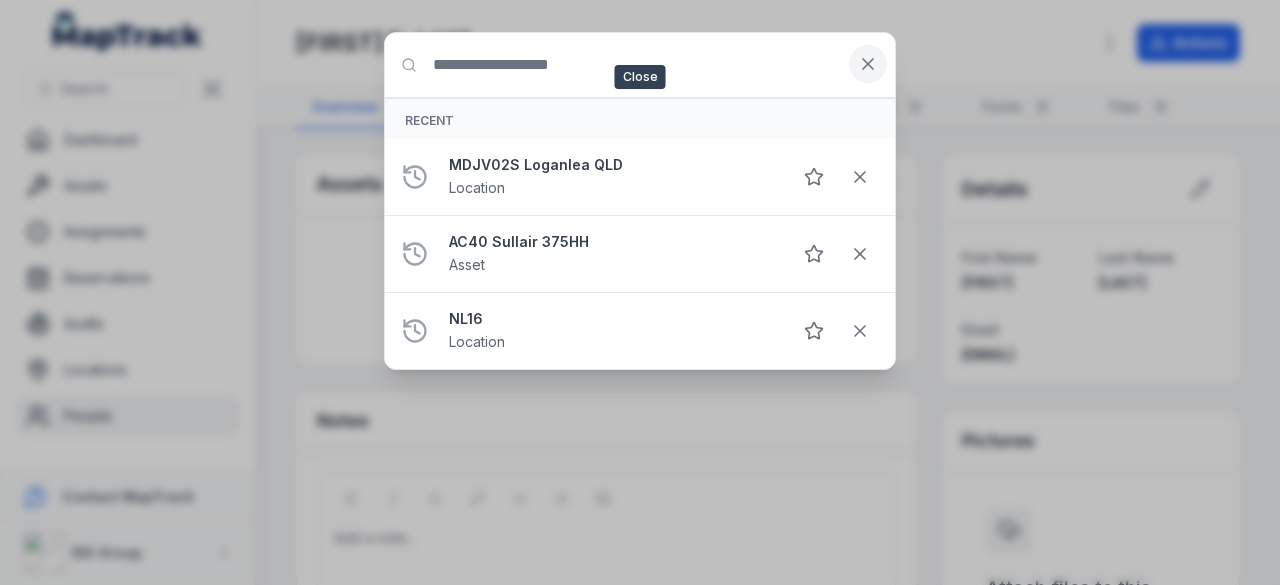 click 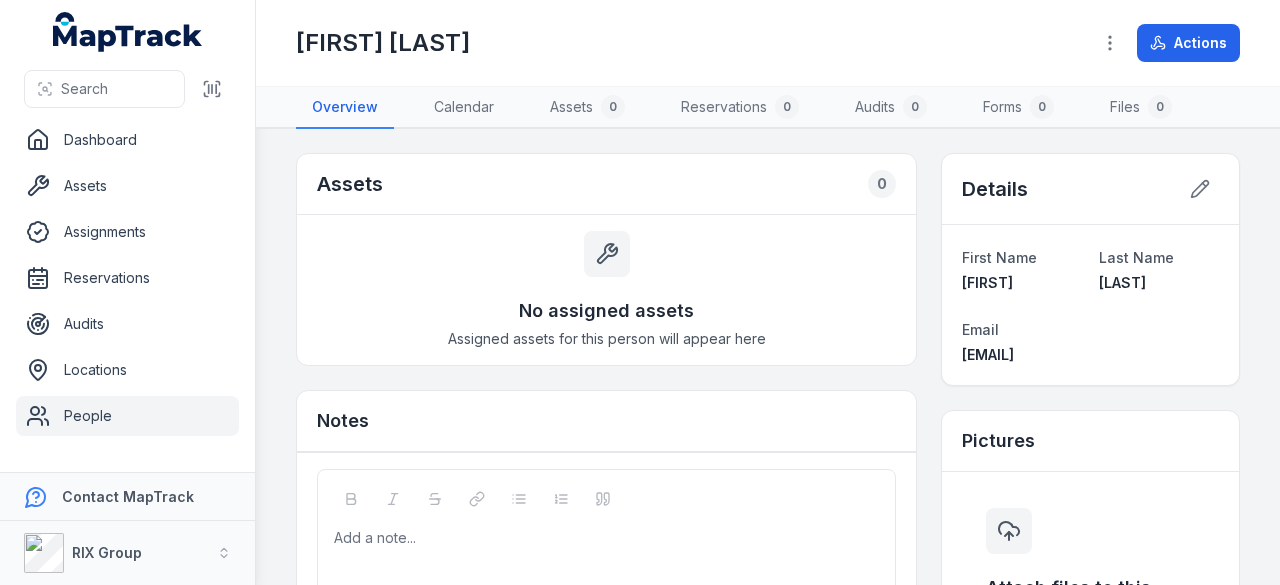 click on "People" at bounding box center (127, 416) 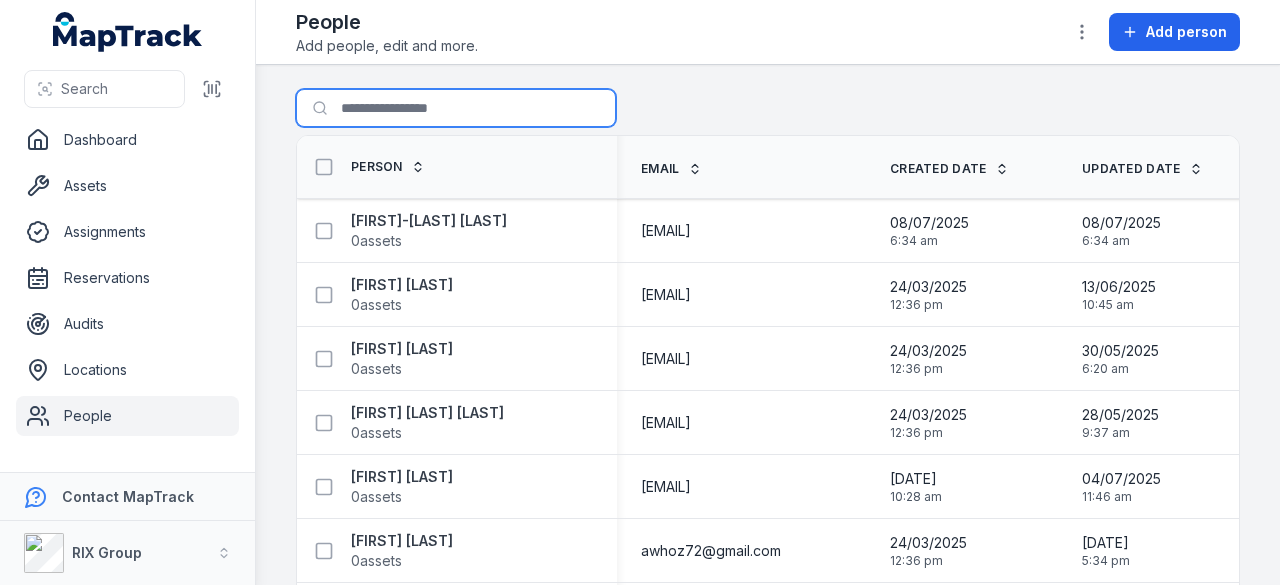 click on "Search for  people" at bounding box center [456, 108] 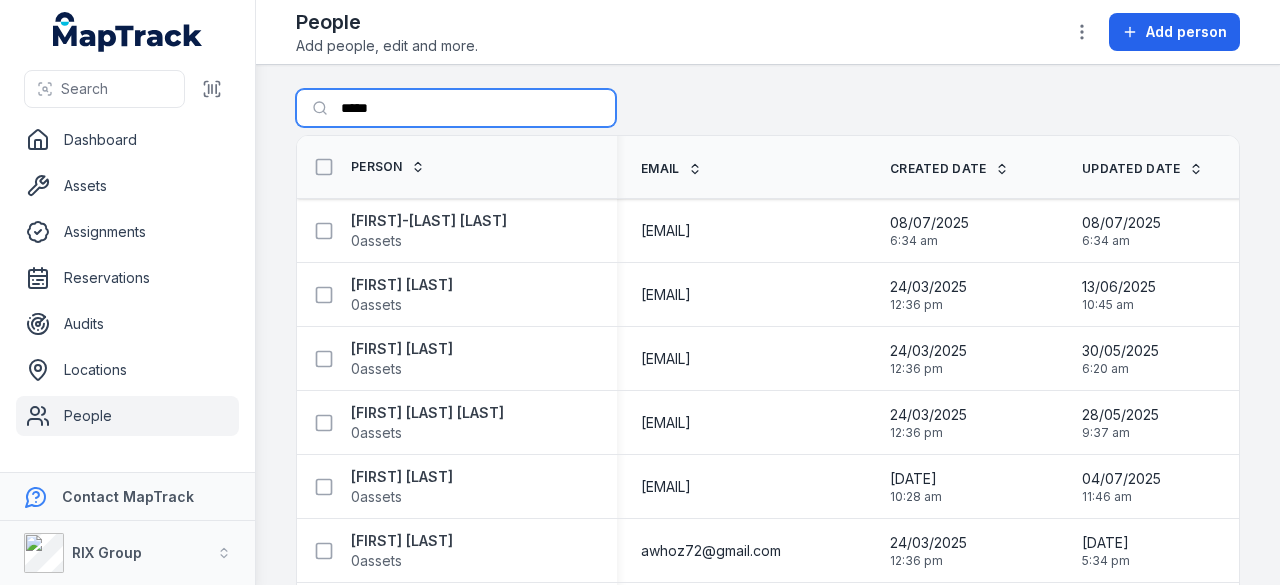 type on "*****" 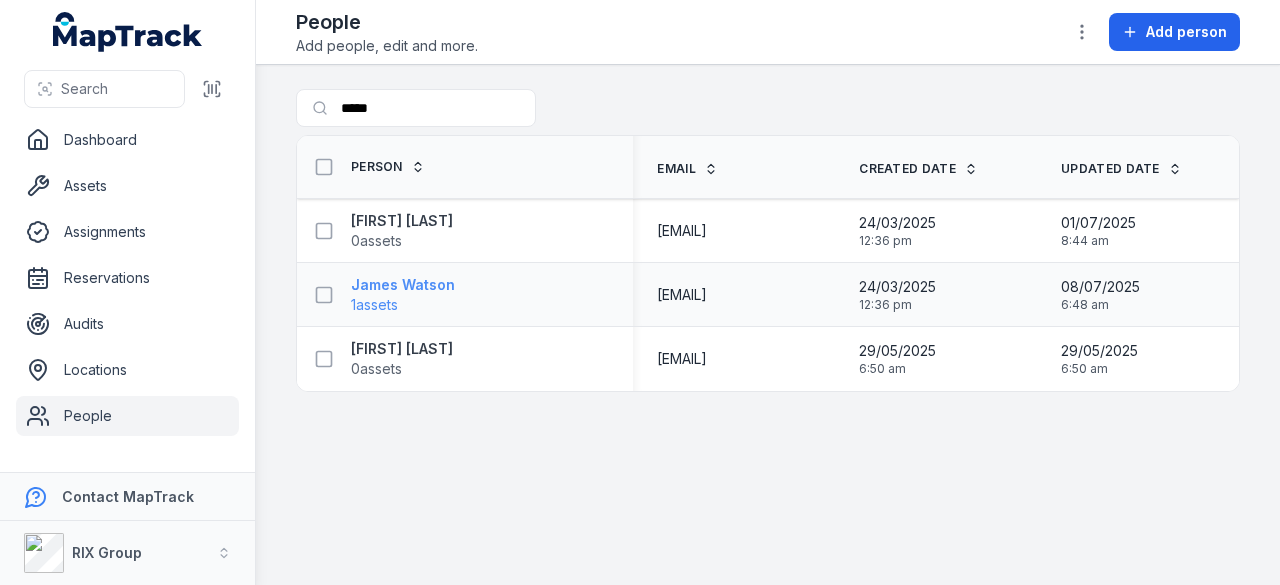 click on "James Watson" at bounding box center (403, 285) 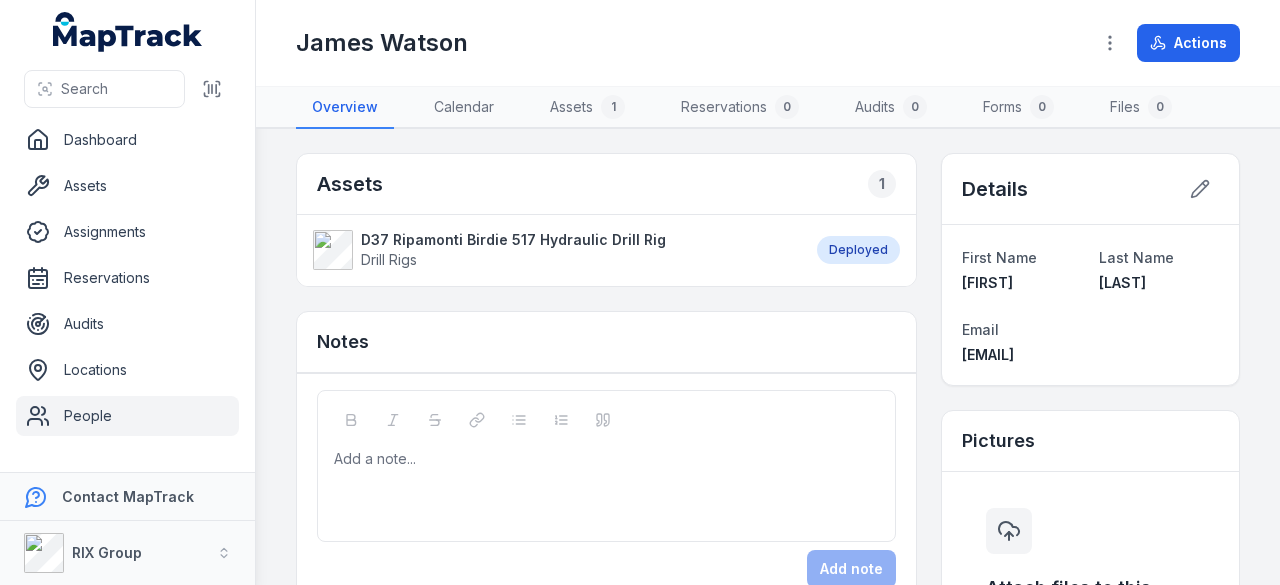 scroll, scrollTop: 0, scrollLeft: 0, axis: both 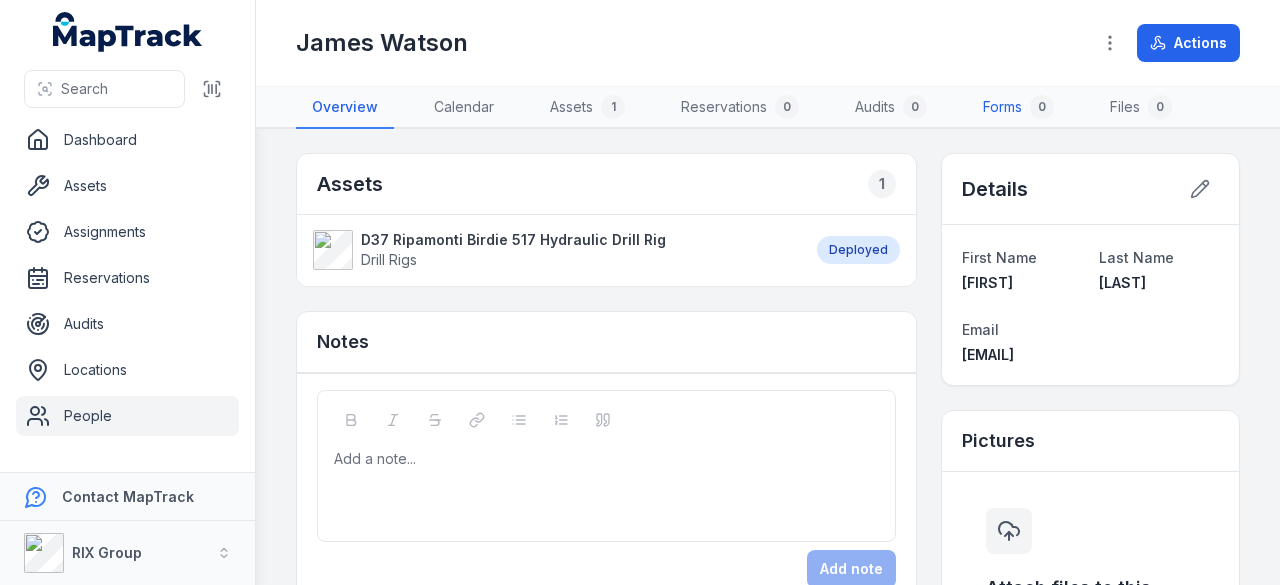 click on "Forms 0" at bounding box center (1018, 108) 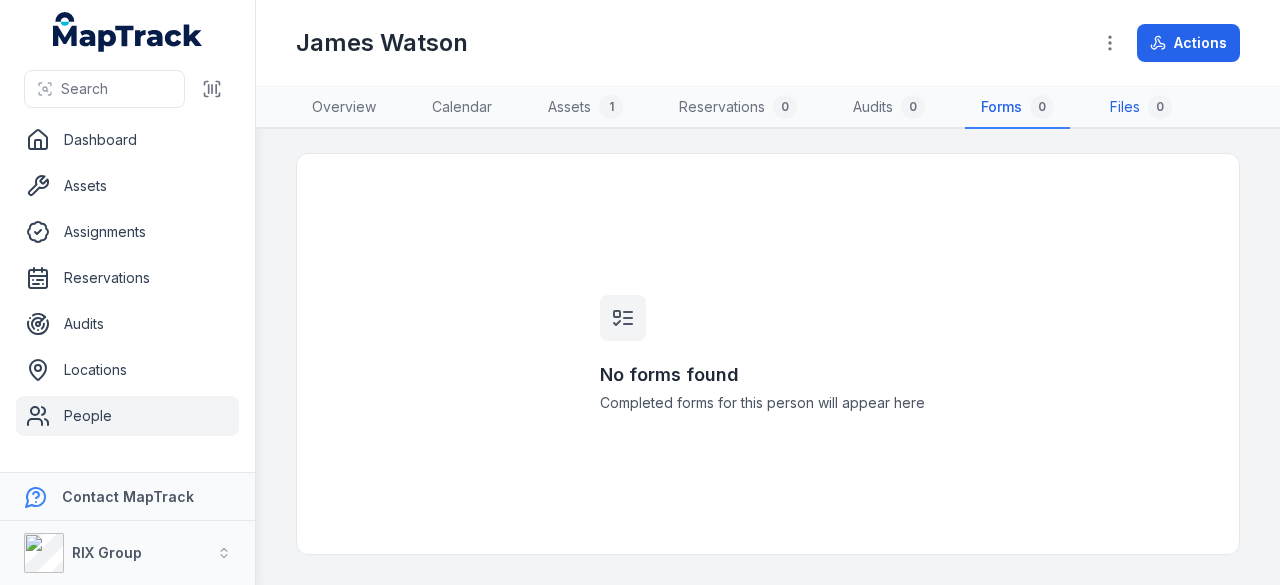 click on "Files 0" at bounding box center [1141, 108] 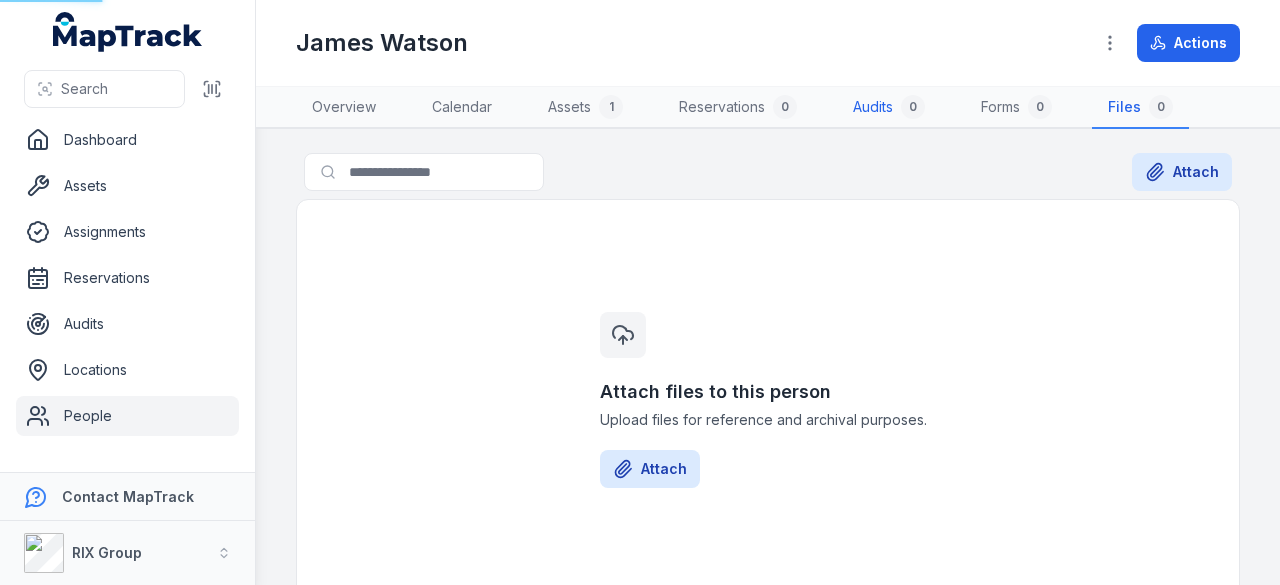 click on "Audits 0" at bounding box center [889, 108] 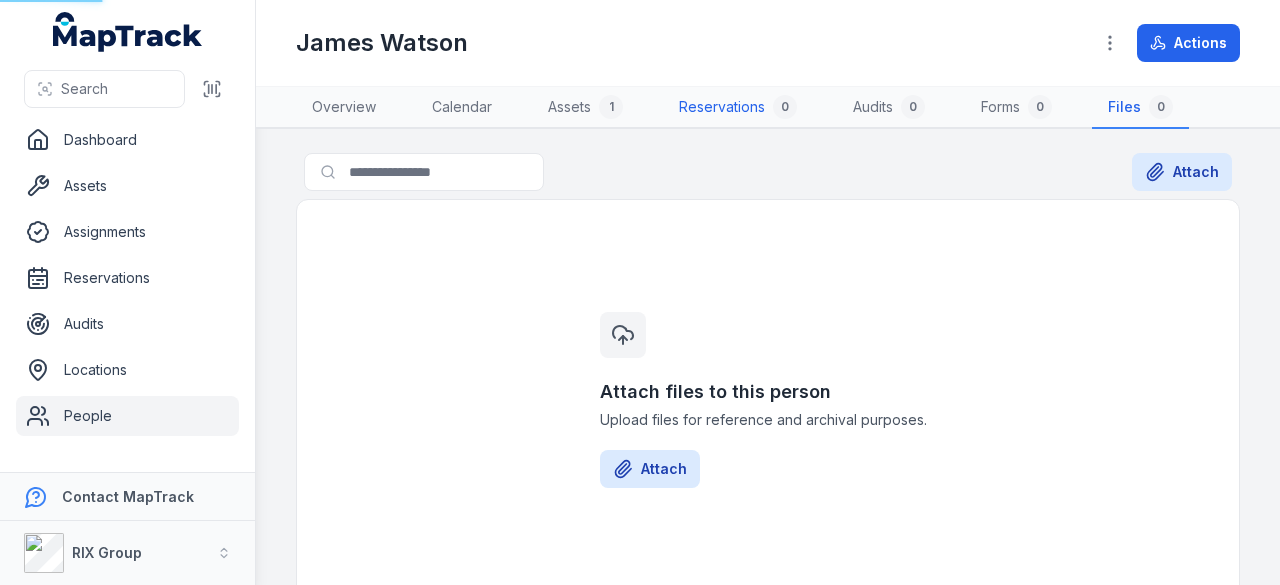 click on "Reservations 0" at bounding box center (738, 108) 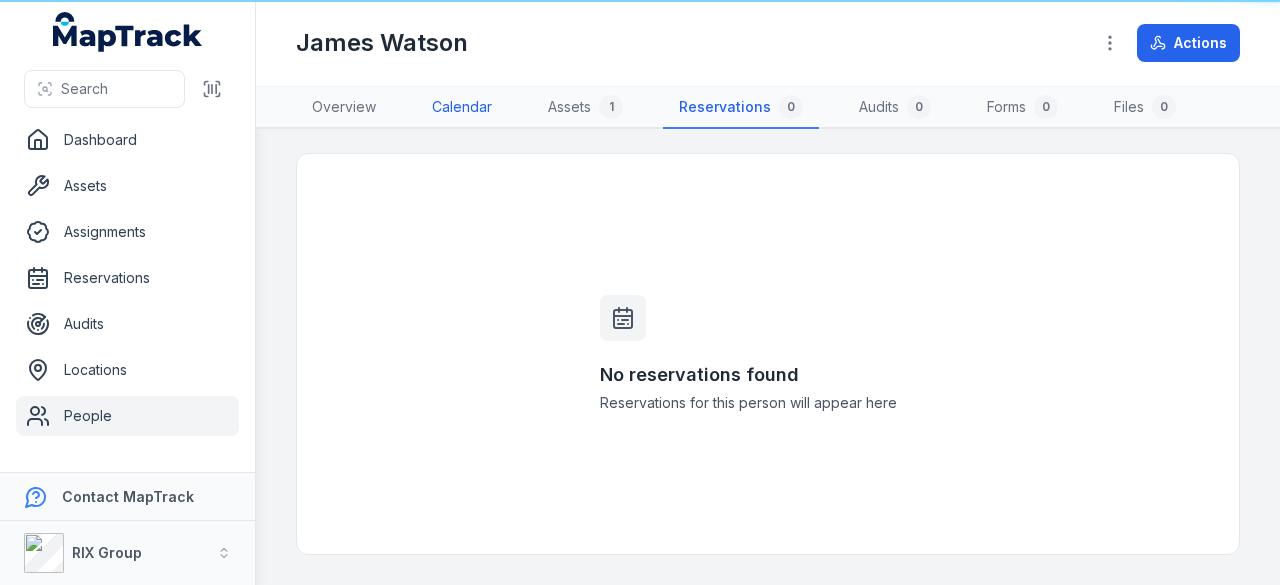 click on "Calendar" at bounding box center (462, 108) 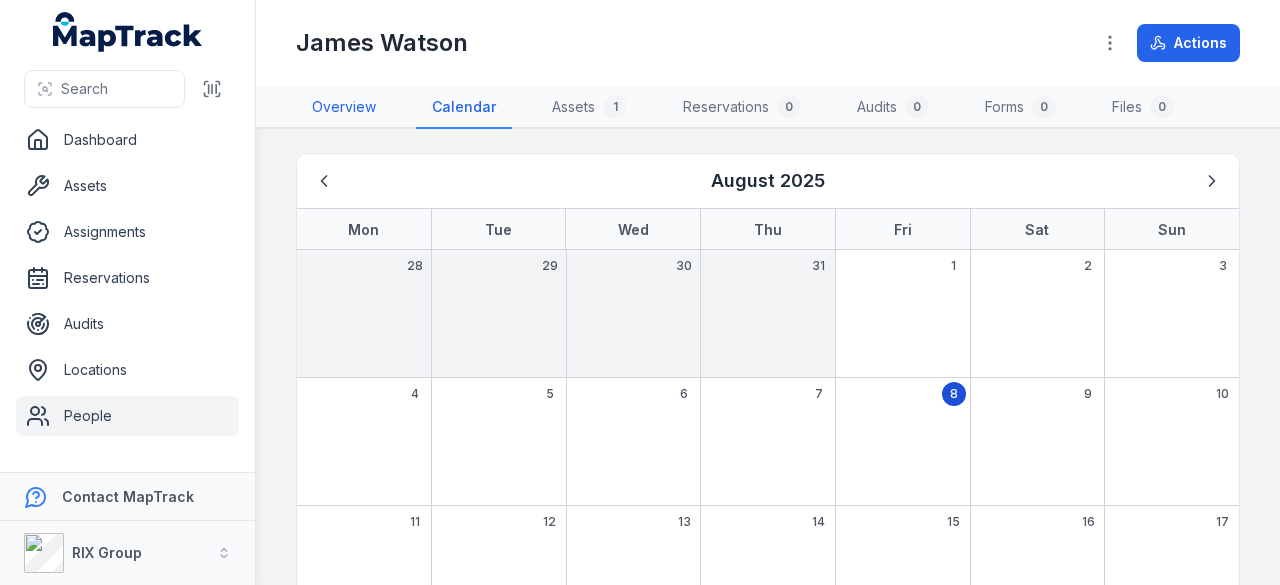 click on "Overview" at bounding box center (344, 108) 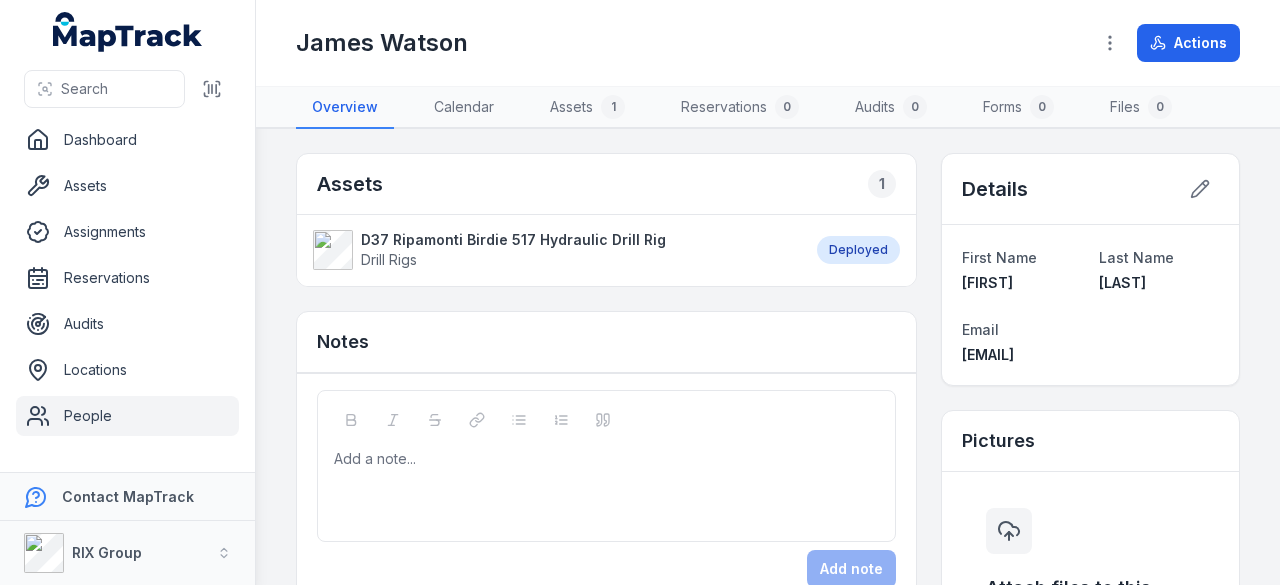 click 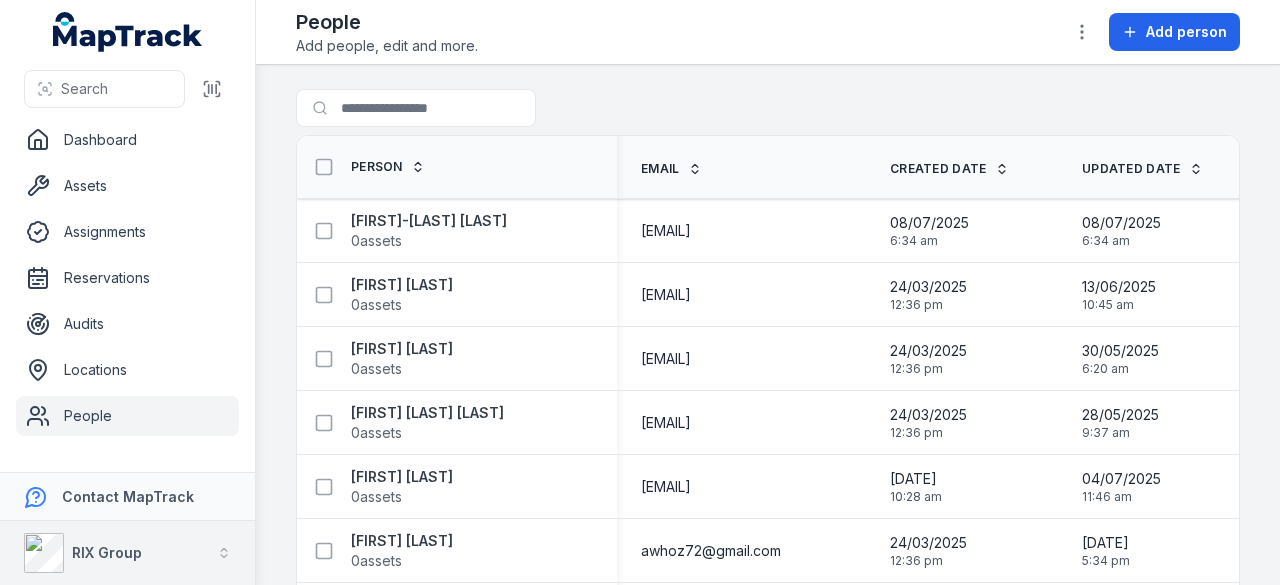 click 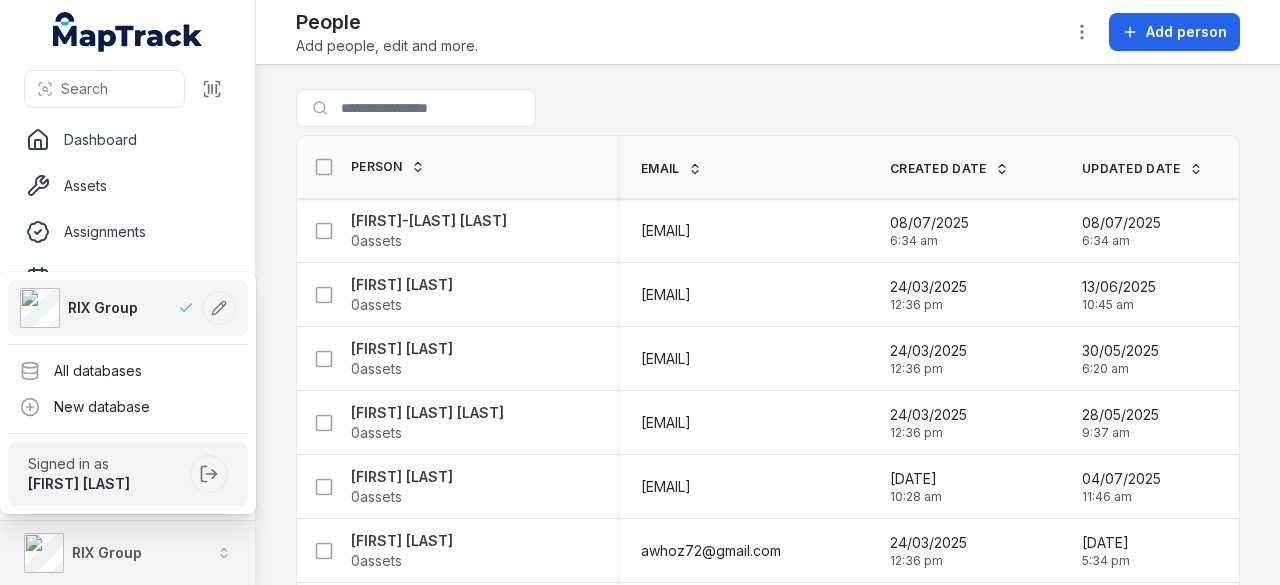 click 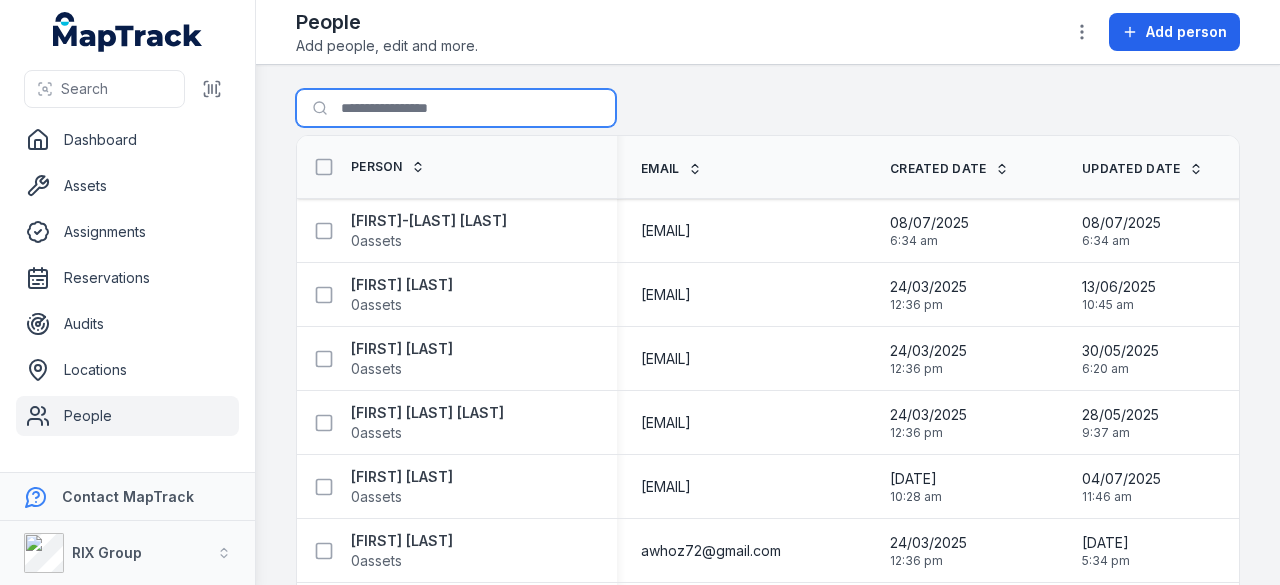 click on "Search for  people" at bounding box center (456, 108) 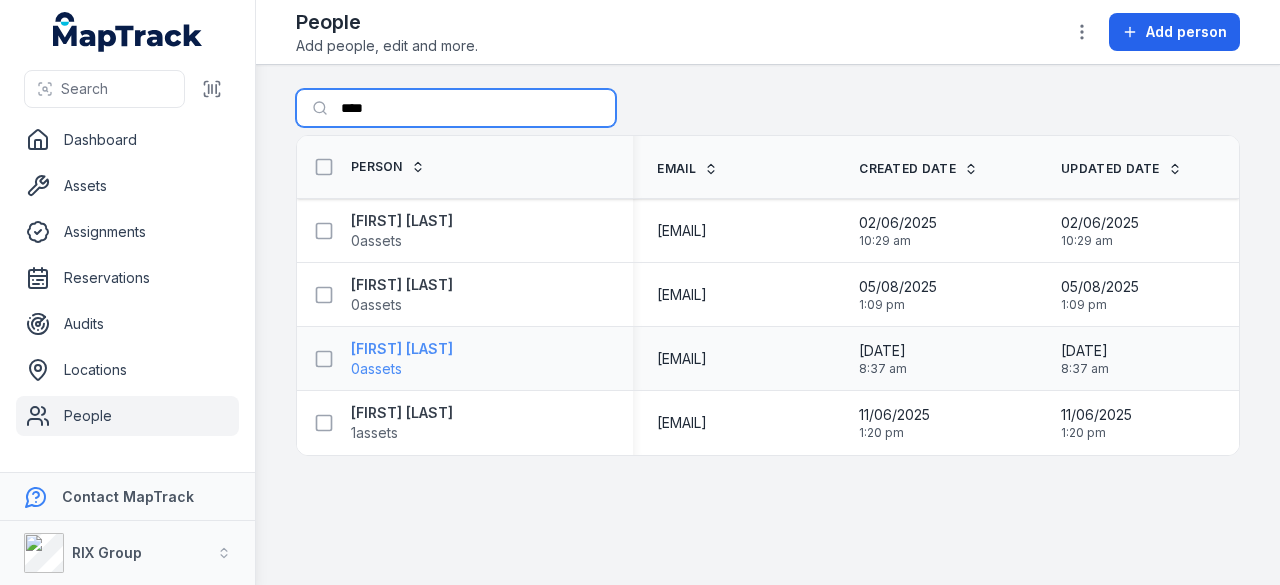 type on "****" 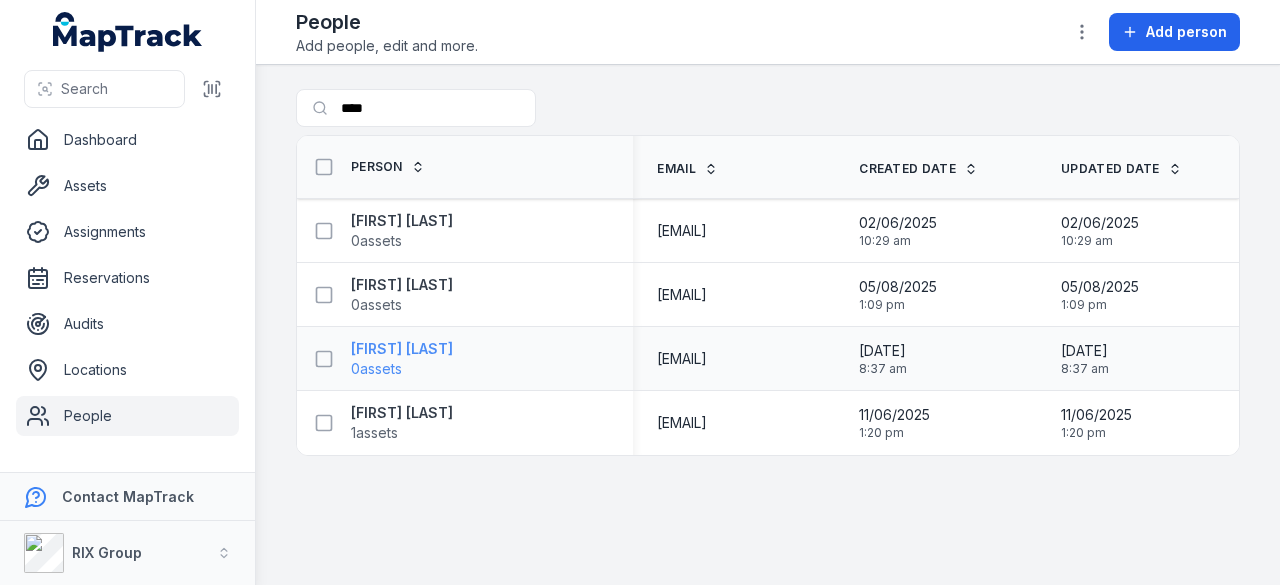 click on "[FIRST] [LAST]" at bounding box center [402, 349] 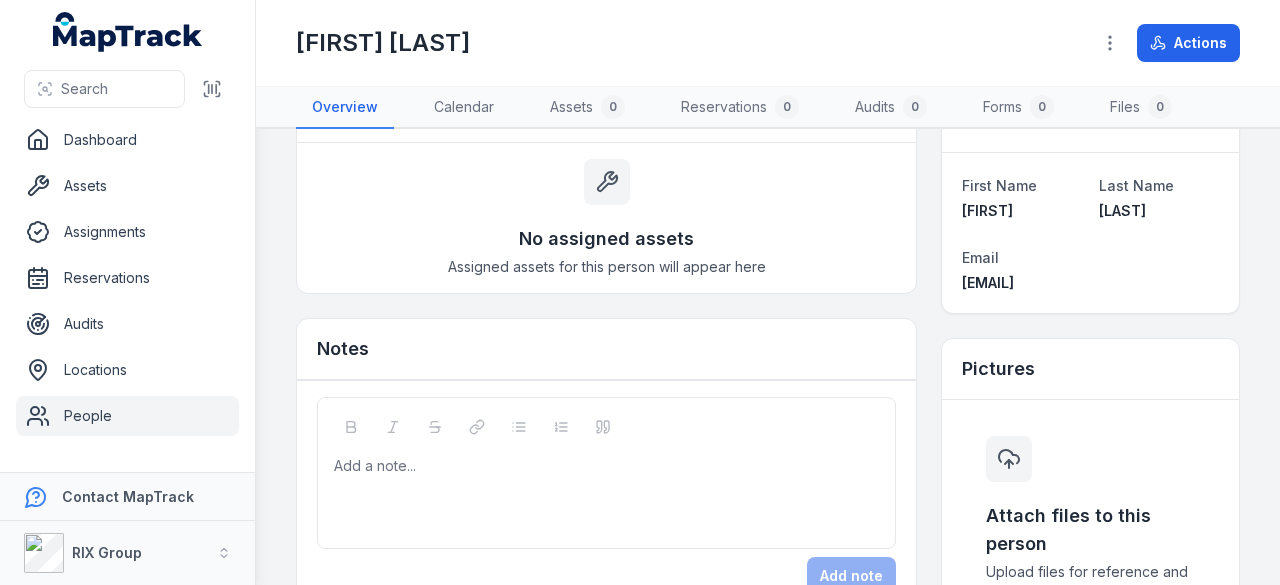 scroll, scrollTop: 0, scrollLeft: 0, axis: both 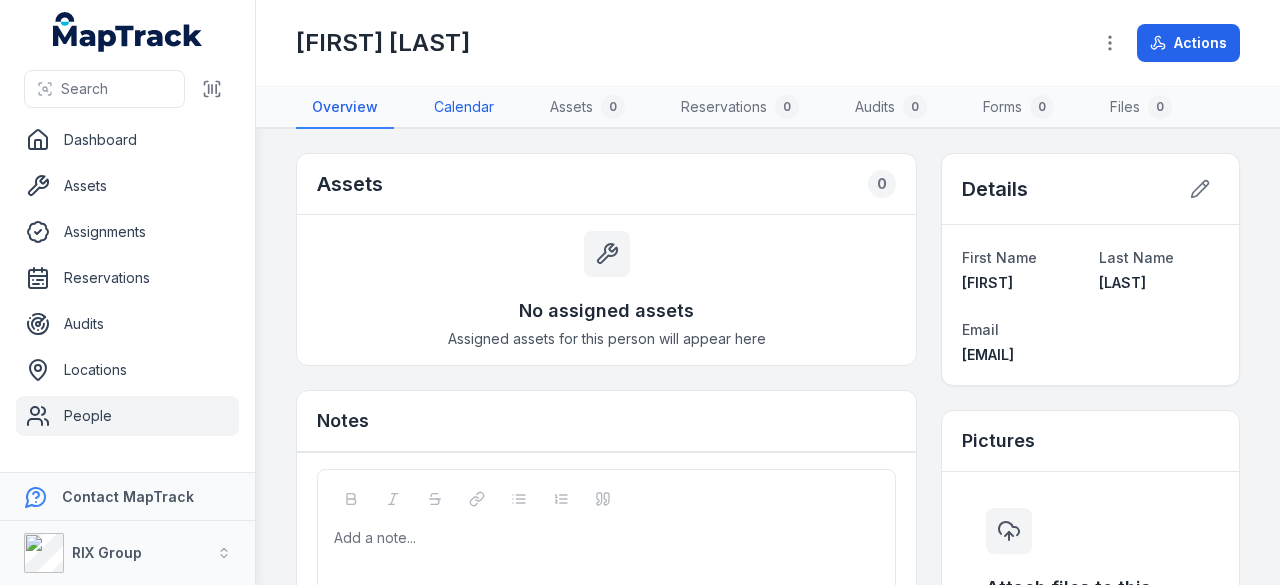 click on "Calendar" at bounding box center [464, 108] 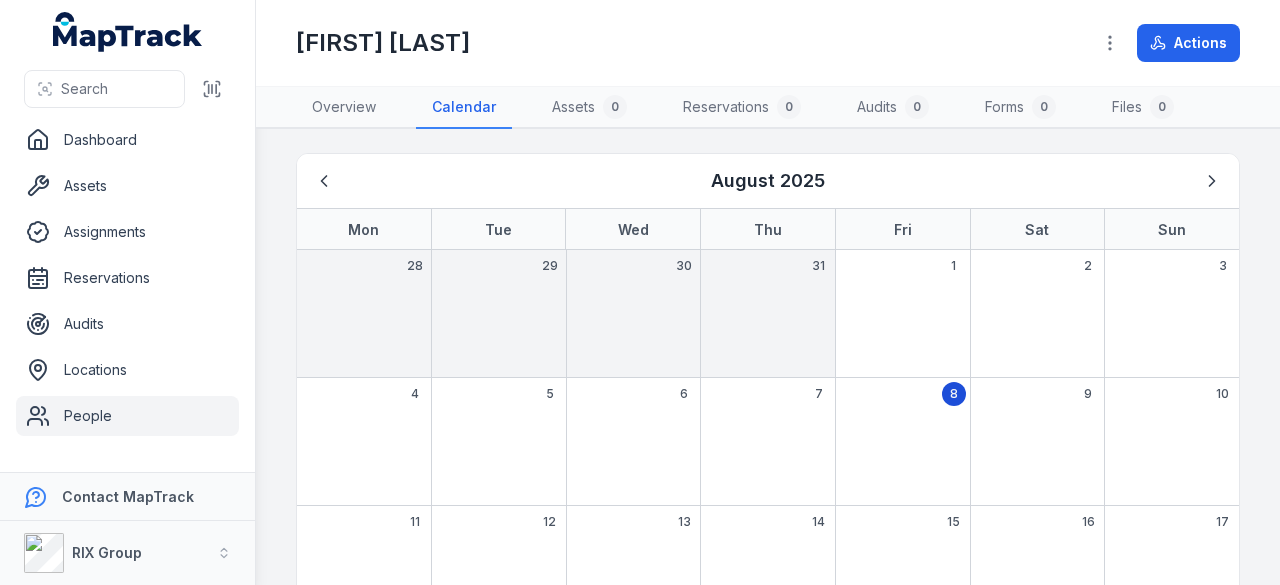 click on "People" at bounding box center (127, 416) 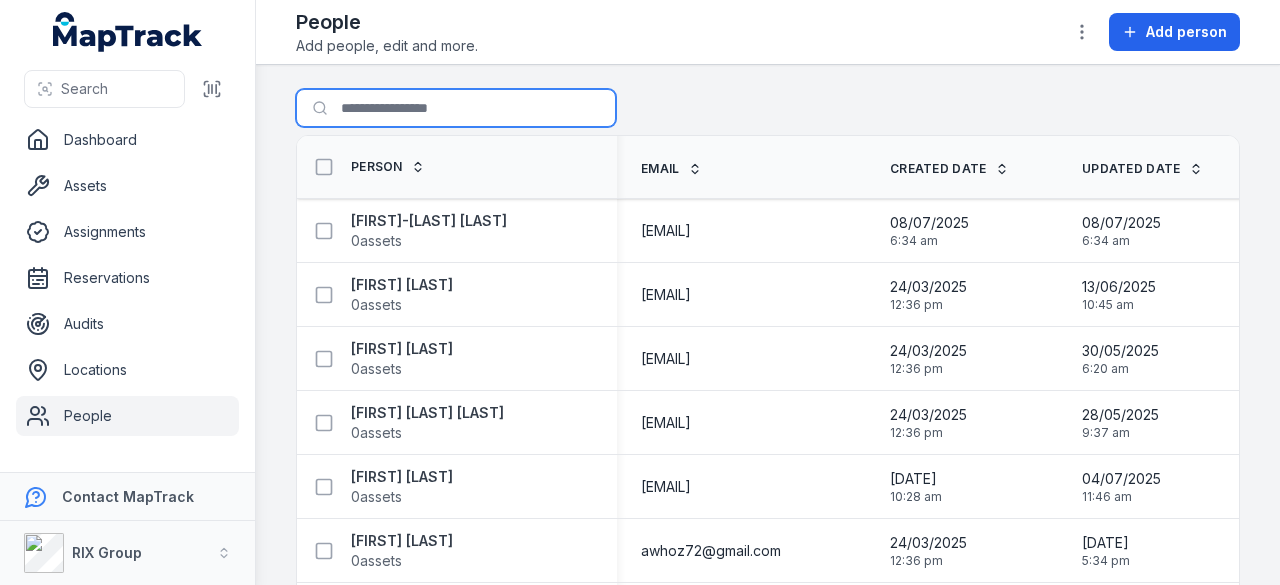 click on "Search for  people" at bounding box center [456, 108] 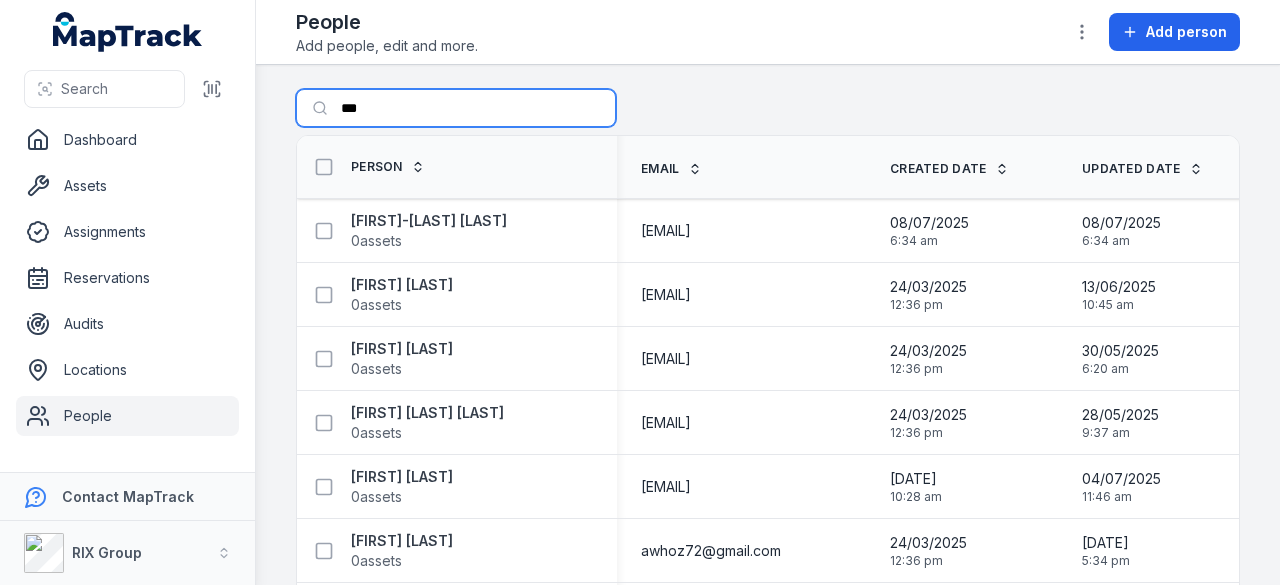 type on "***" 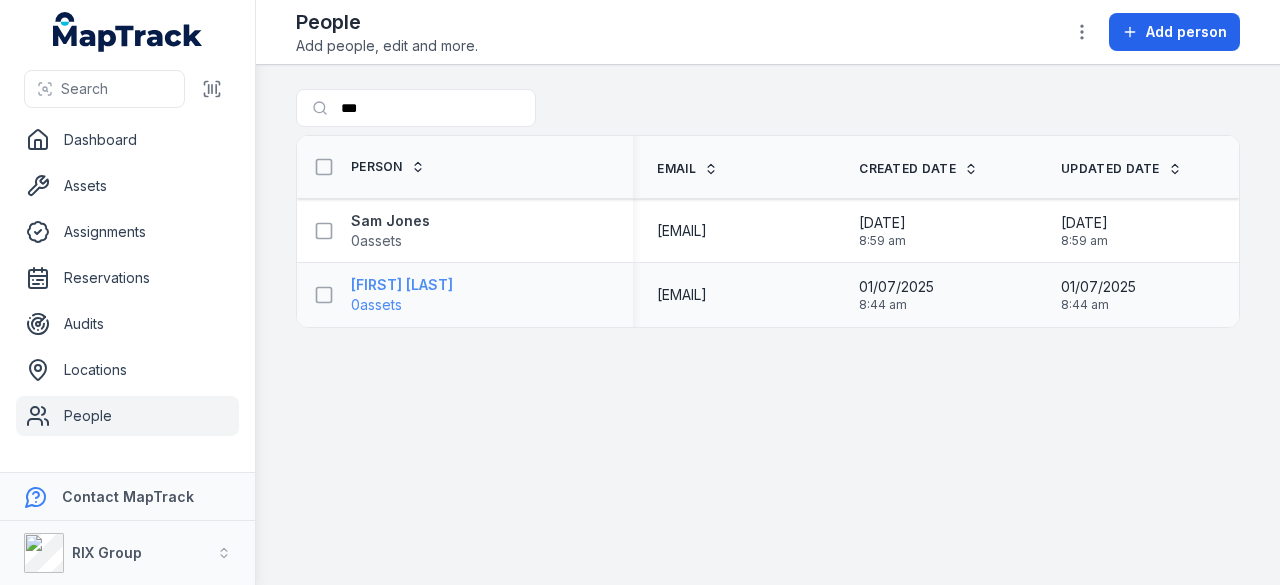 click on "[FIRST] [LAST]" at bounding box center [402, 285] 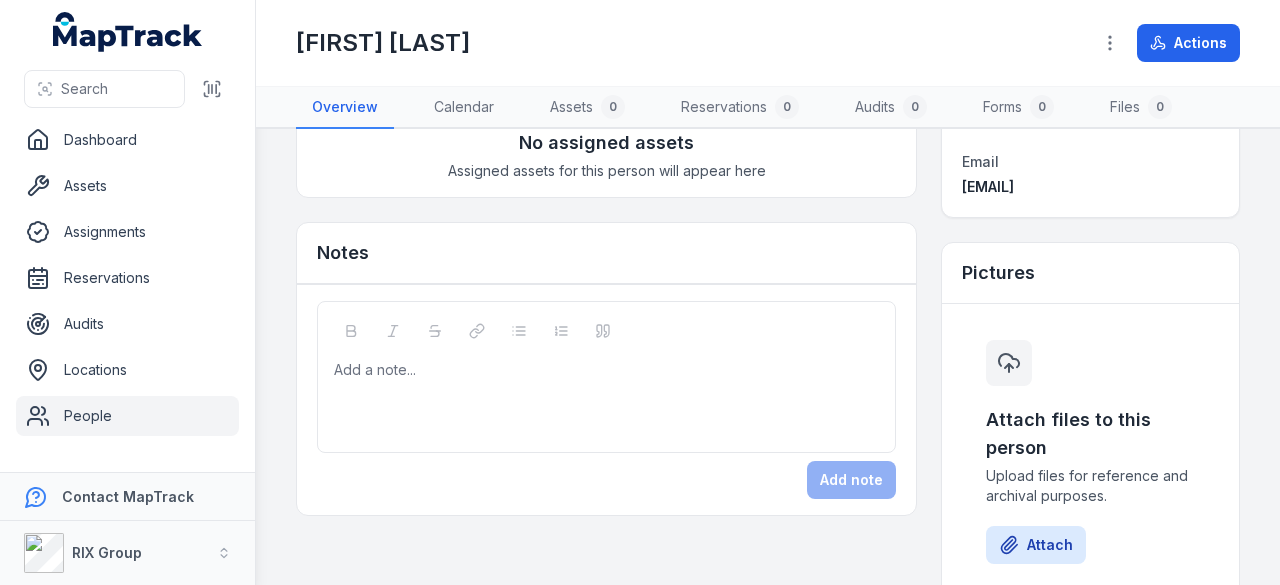 scroll, scrollTop: 0, scrollLeft: 0, axis: both 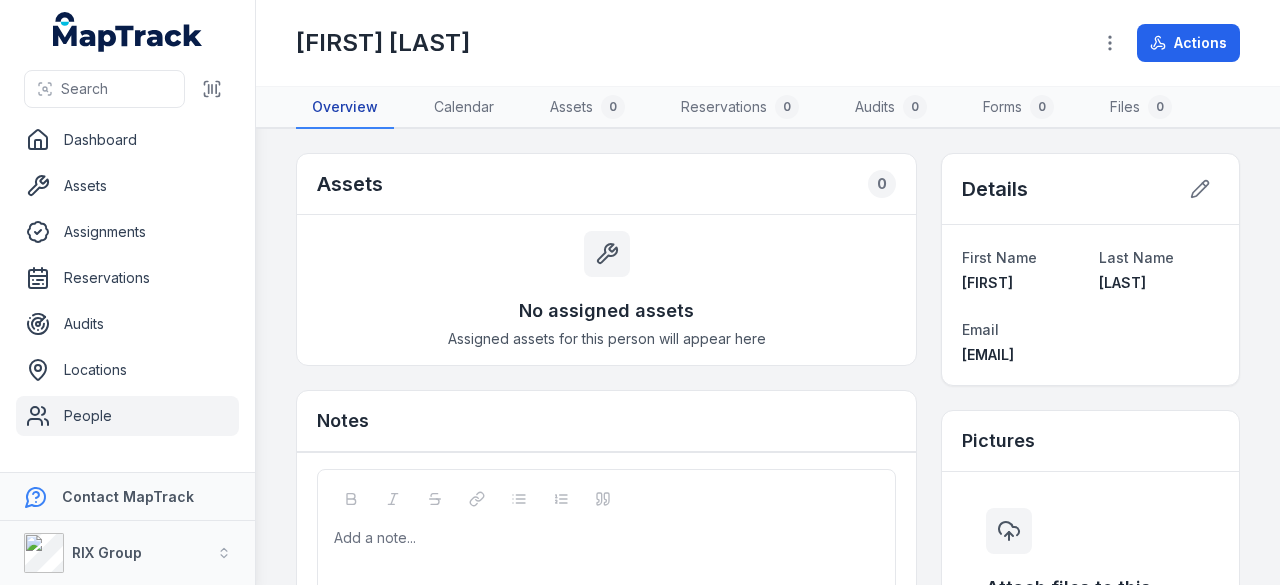 click on "Overview" at bounding box center (345, 108) 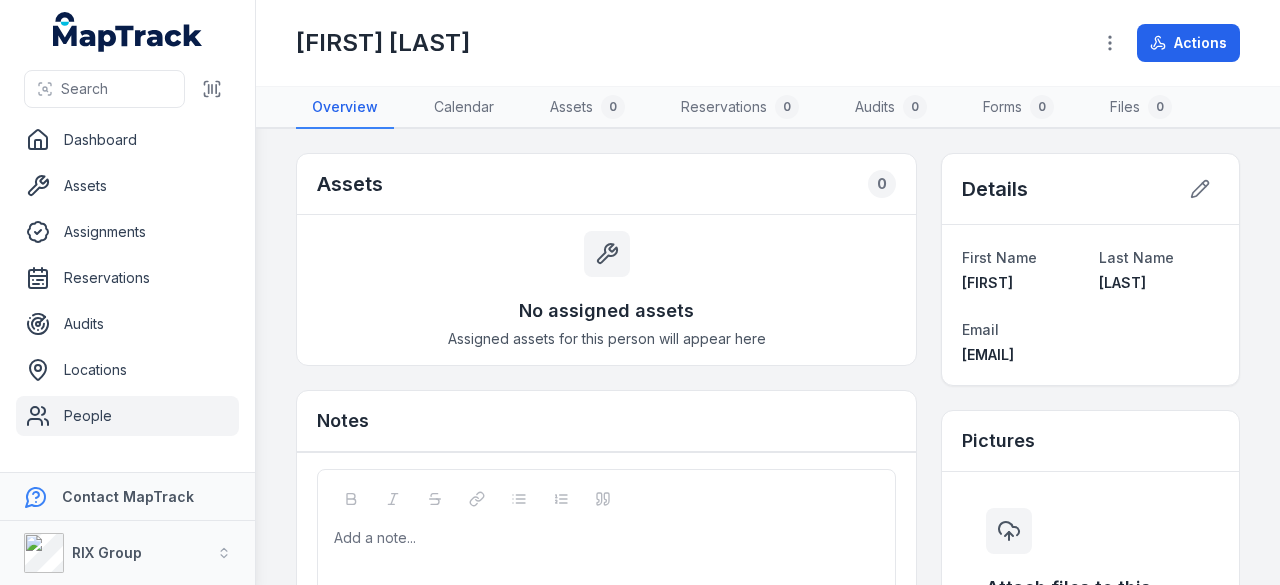 click on "People" at bounding box center [127, 416] 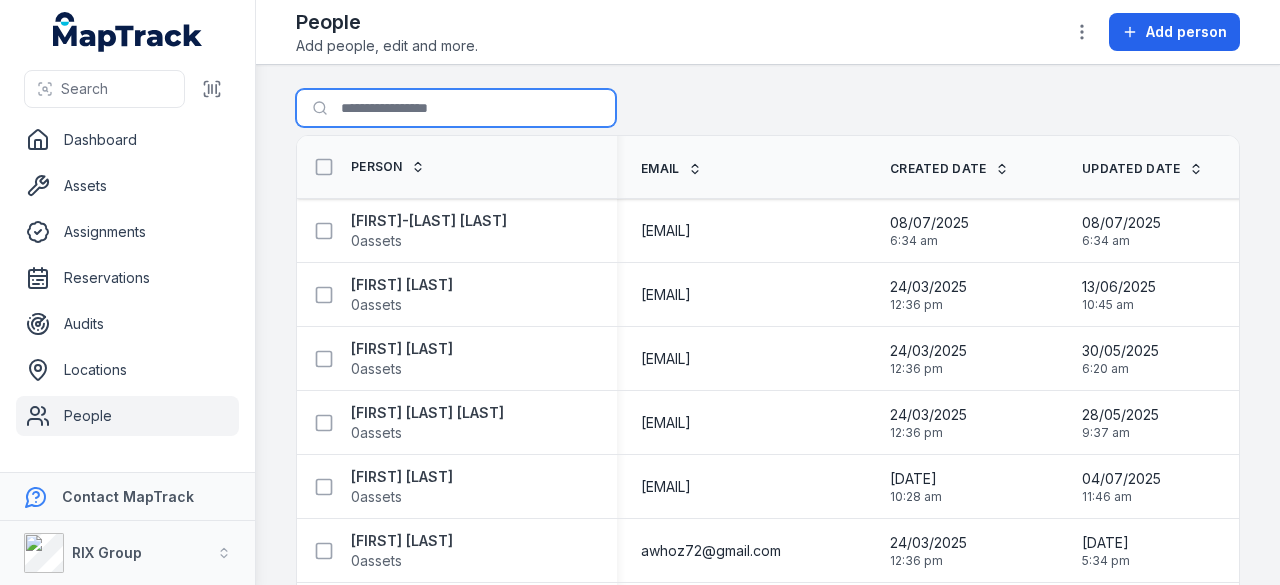 click on "Search for  people" at bounding box center [456, 108] 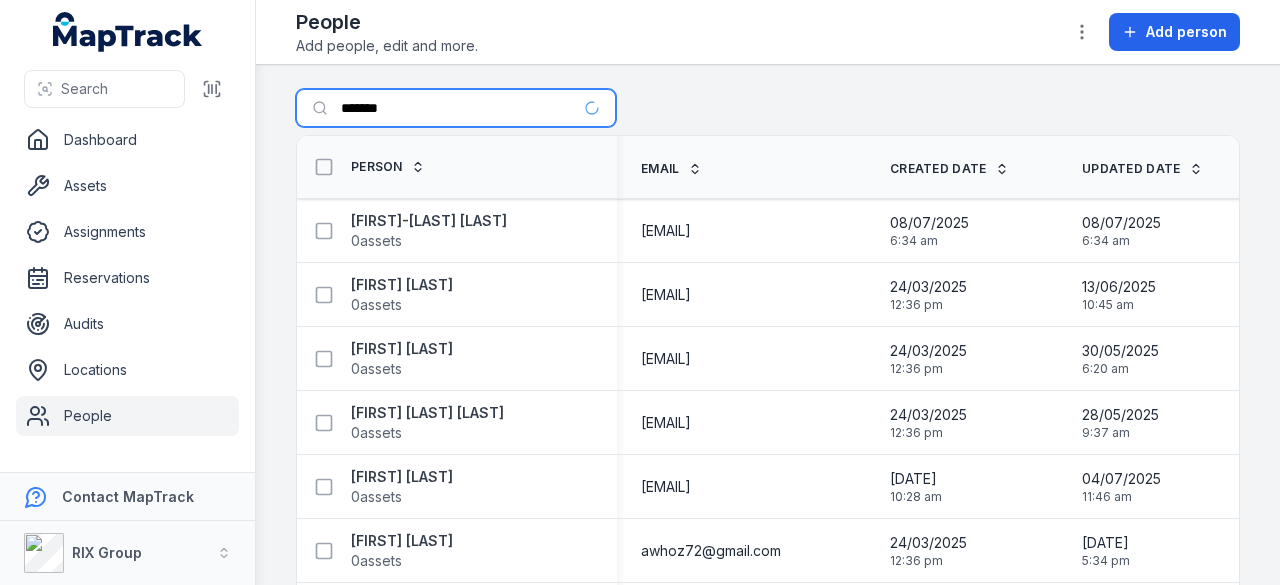 type on "*******" 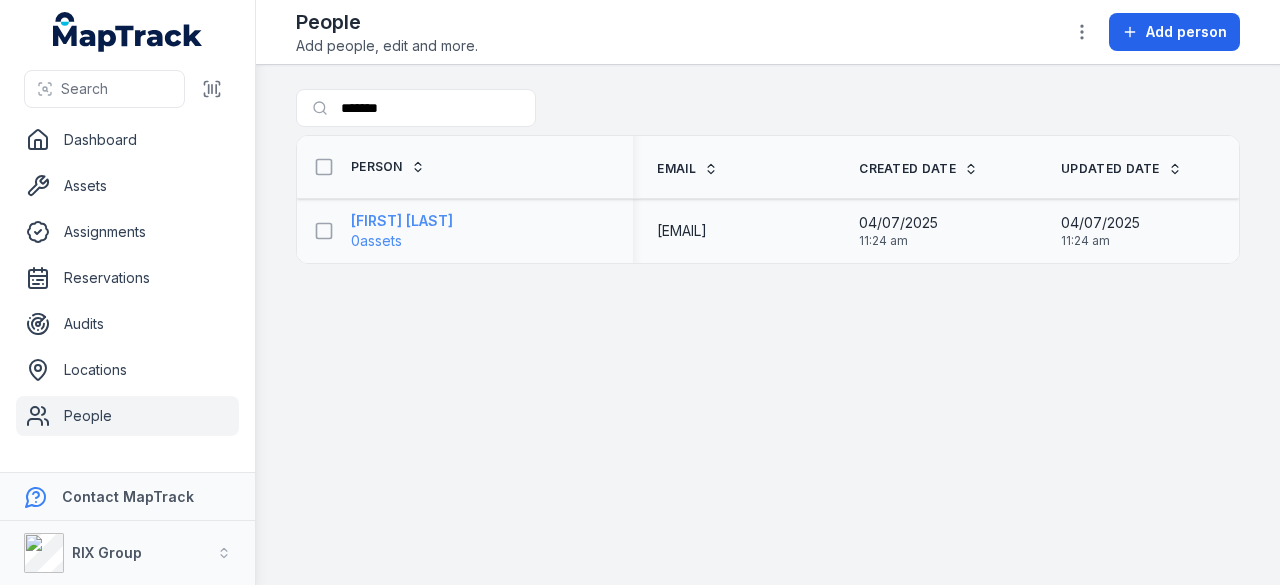 click on "[FIRST] [LAST]" at bounding box center [402, 221] 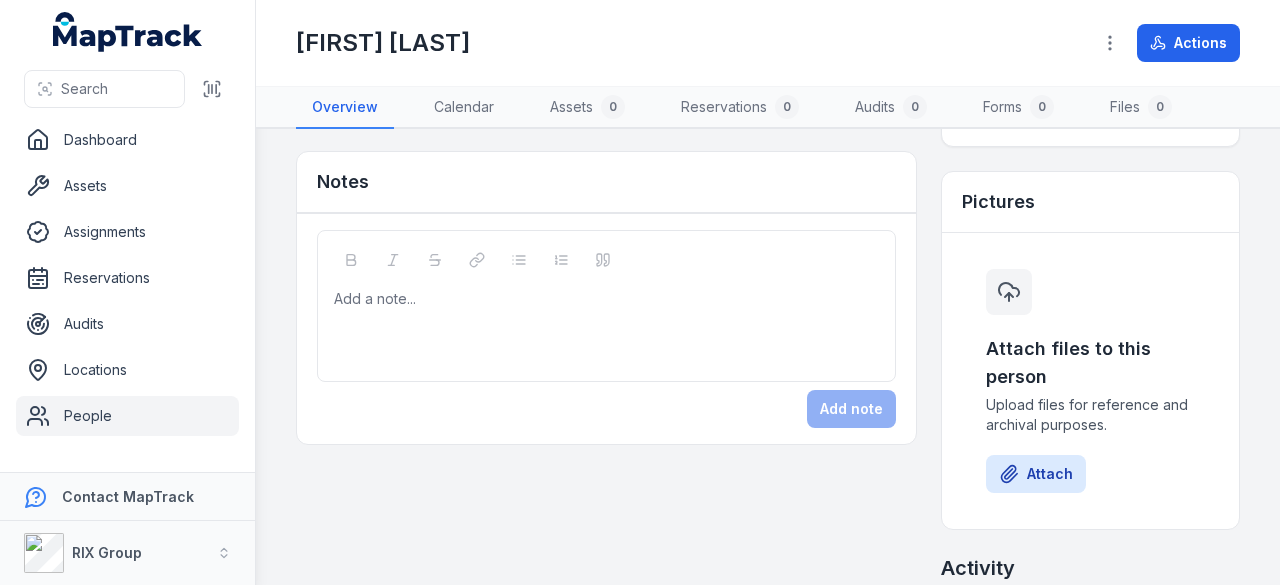 scroll, scrollTop: 0, scrollLeft: 0, axis: both 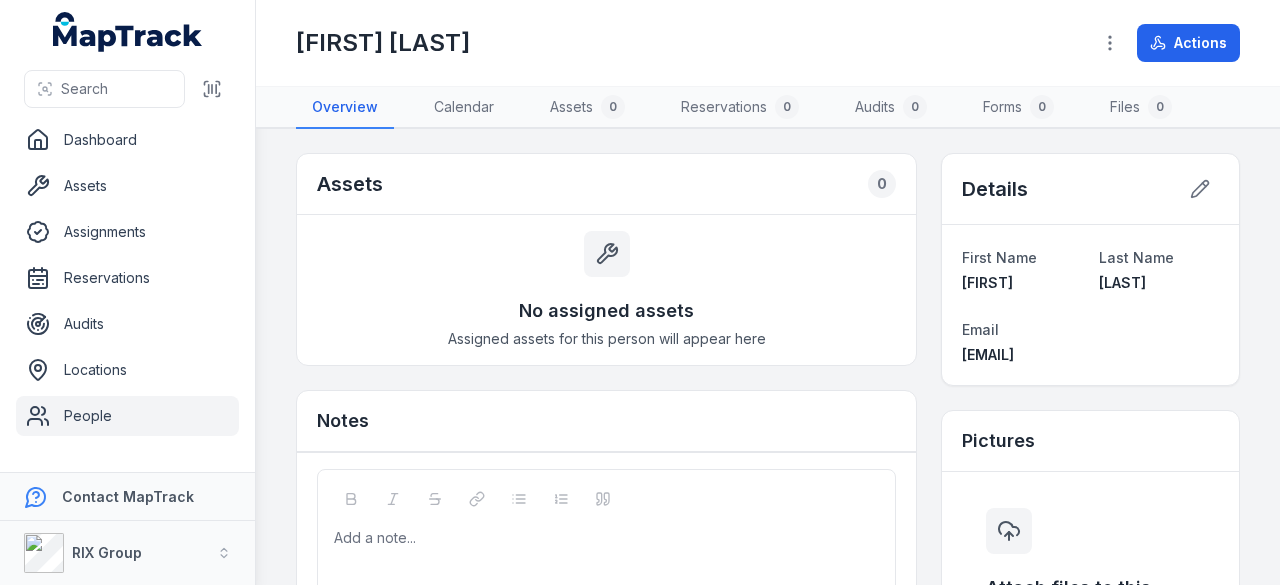 click on "People" at bounding box center (127, 416) 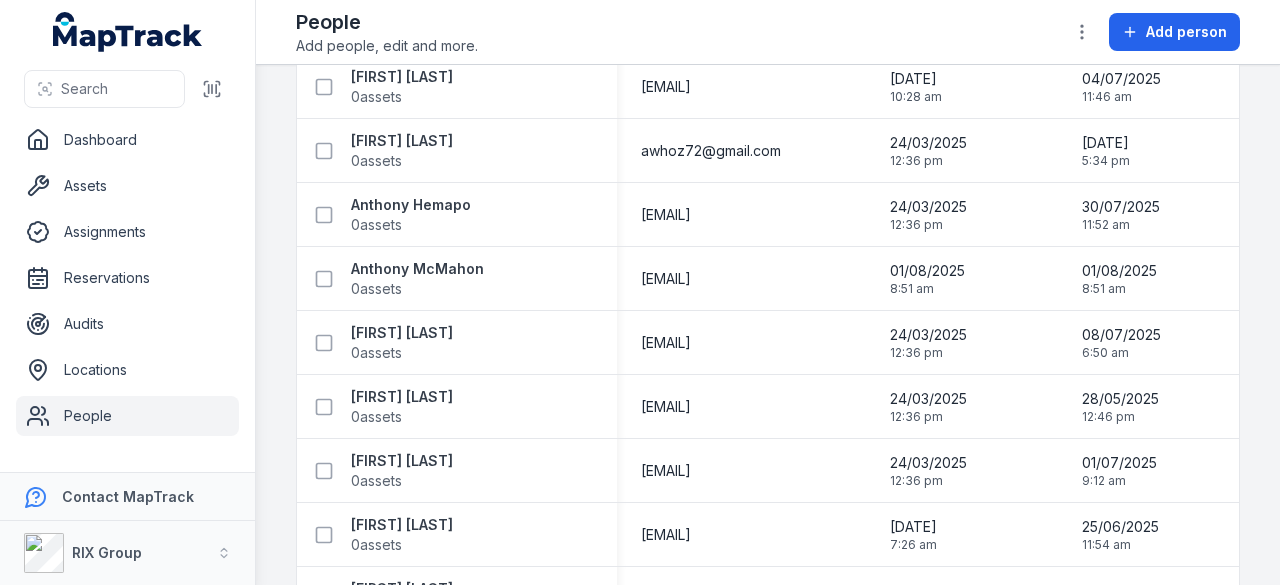 scroll, scrollTop: 0, scrollLeft: 0, axis: both 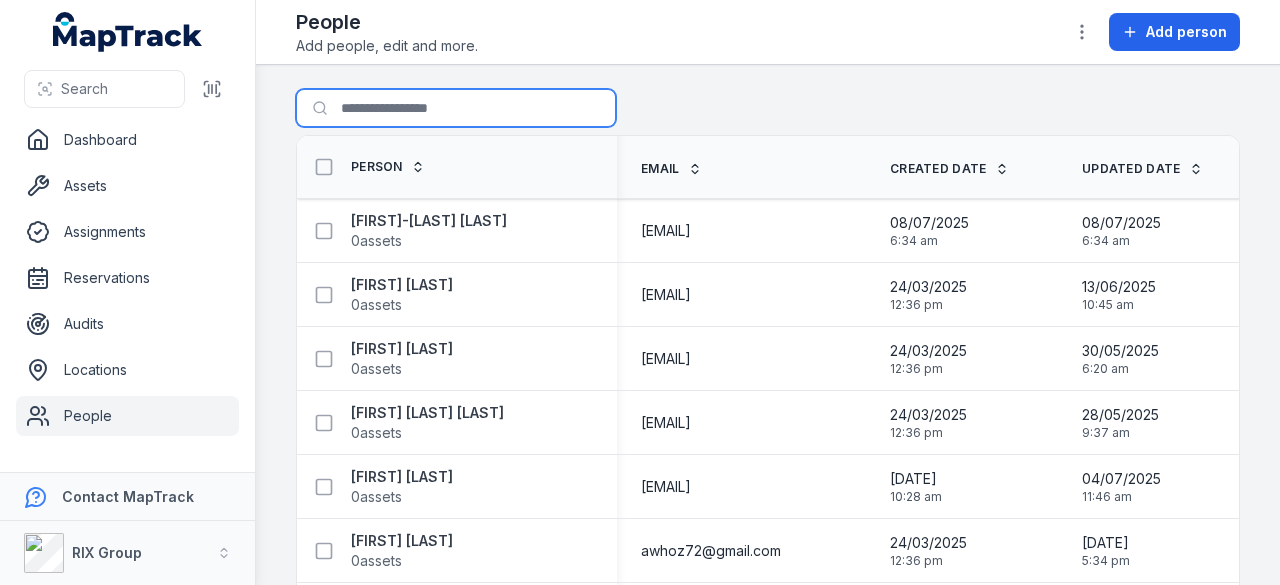 click on "Search for  people" at bounding box center [456, 108] 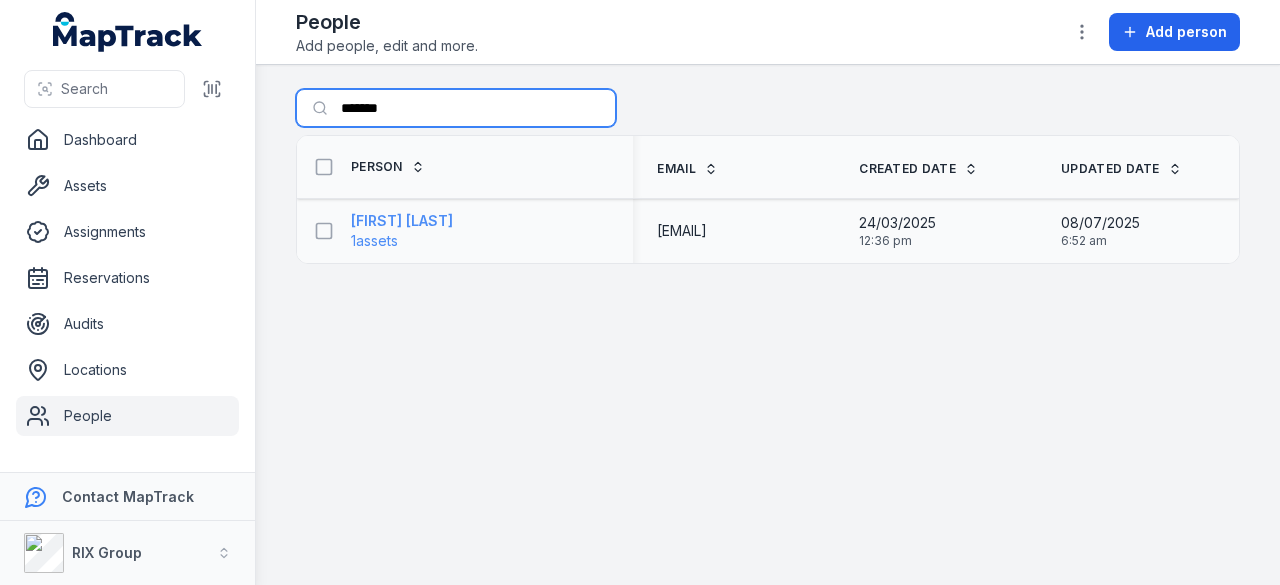 type on "*******" 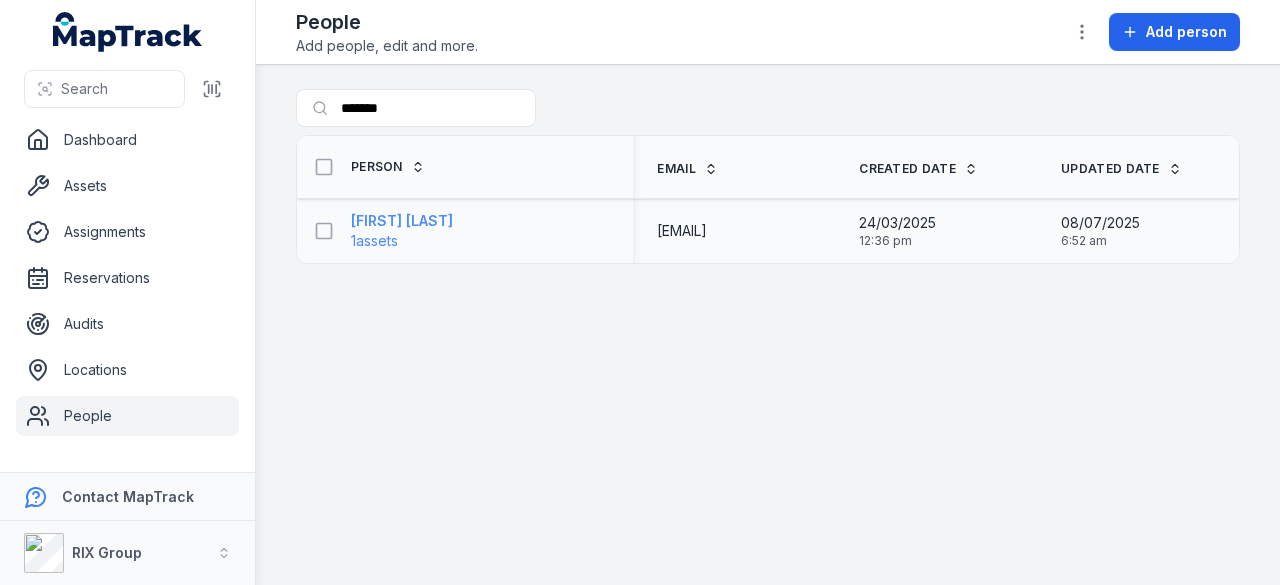 click on "[FIRST] [LAST]" at bounding box center (402, 221) 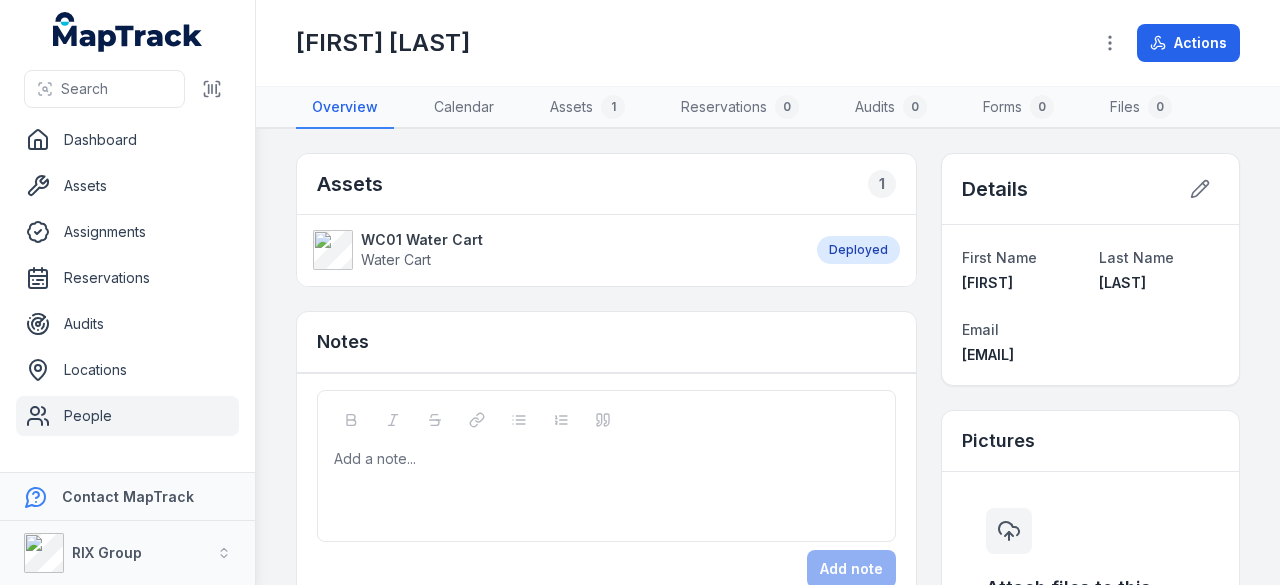 scroll, scrollTop: 0, scrollLeft: 0, axis: both 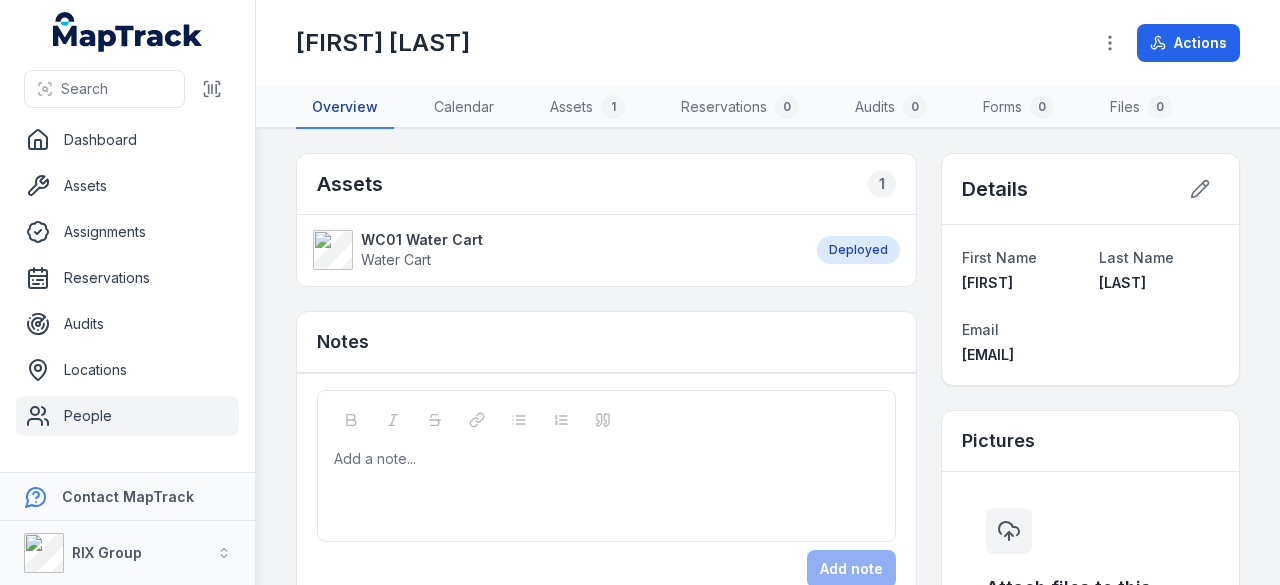 click on "Overview" at bounding box center [345, 108] 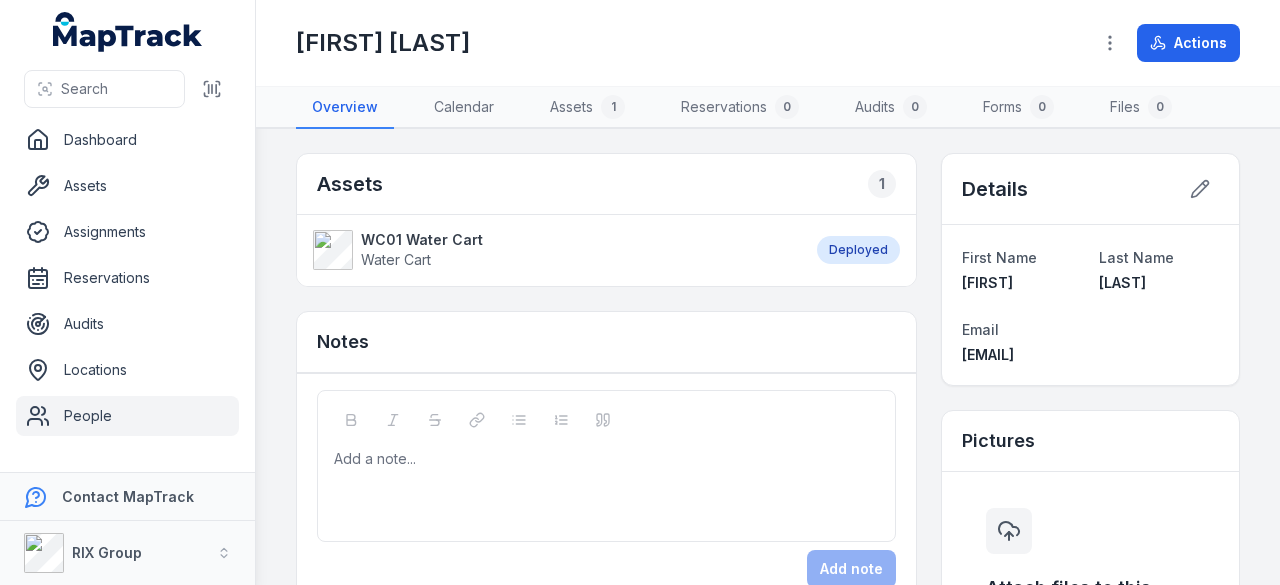 click on "People" at bounding box center [127, 416] 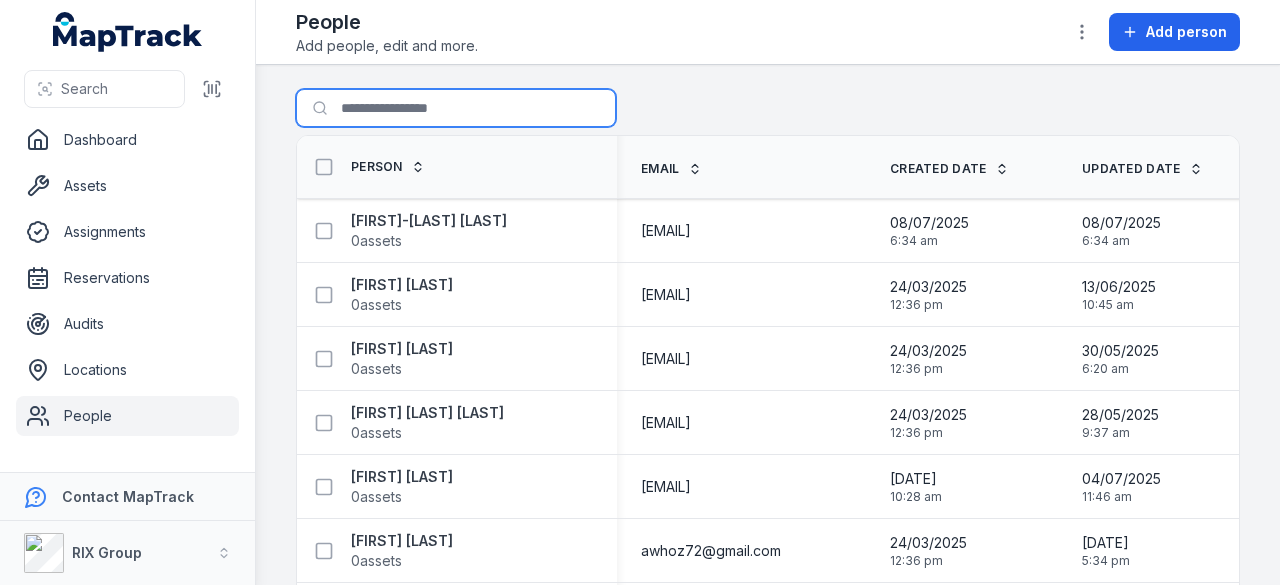 click on "Search for  people" at bounding box center [456, 108] 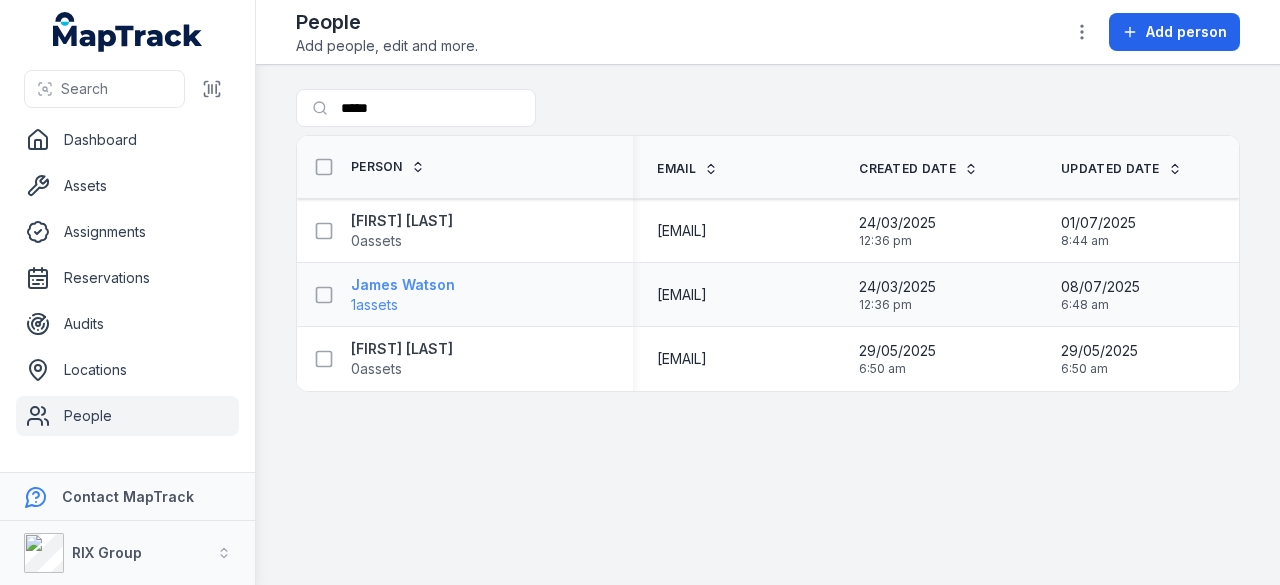 click on "James Watson" at bounding box center (403, 285) 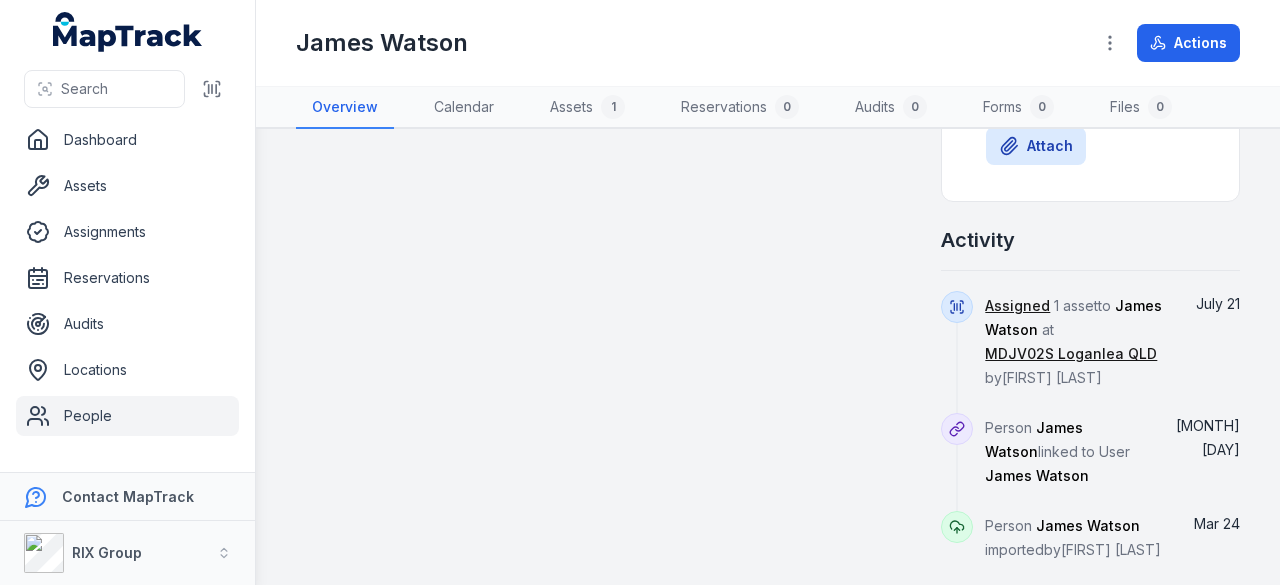 scroll, scrollTop: 0, scrollLeft: 0, axis: both 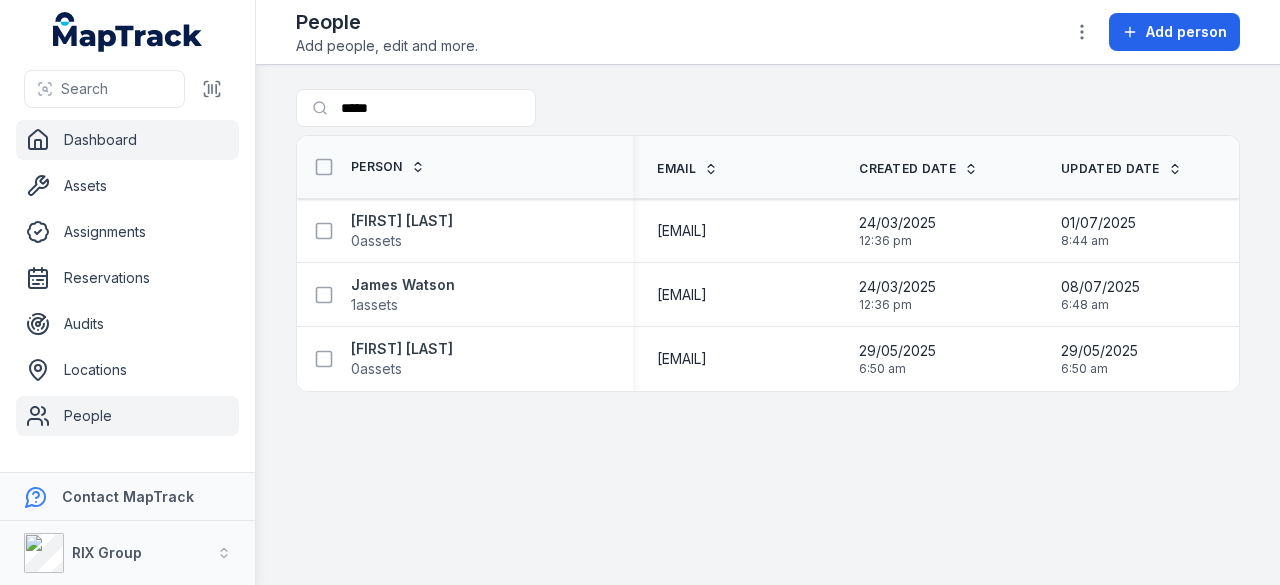 click on "Dashboard" at bounding box center [127, 140] 